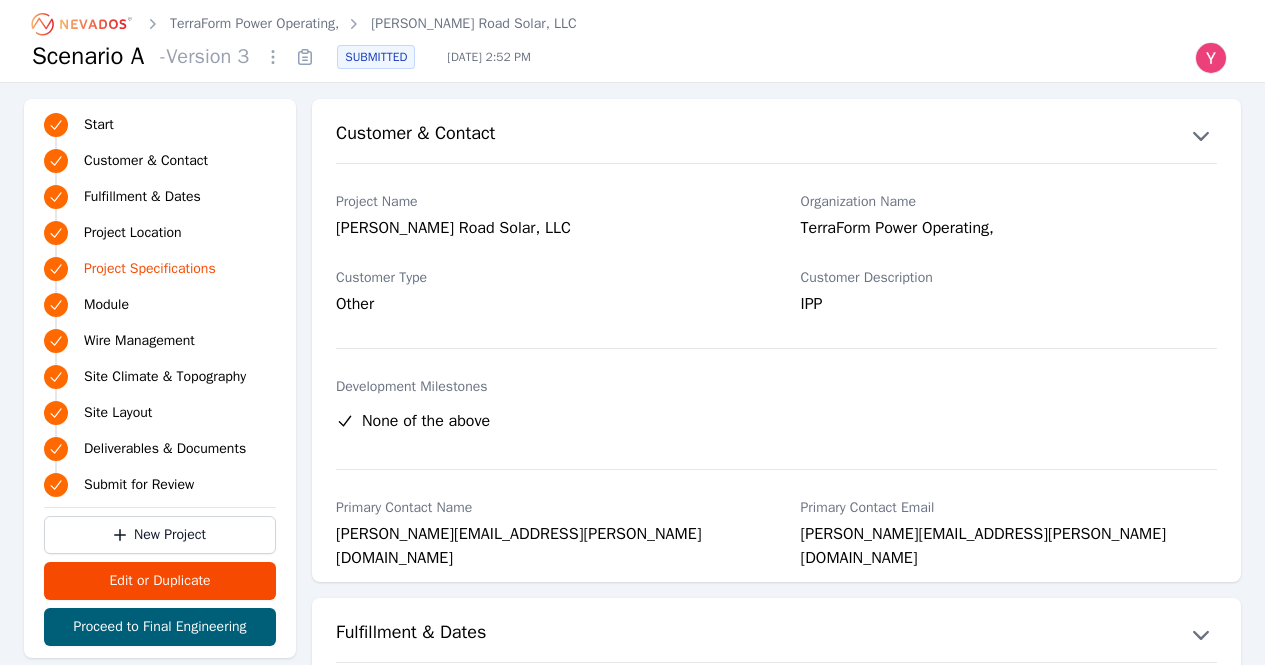 scroll, scrollTop: 1269, scrollLeft: 0, axis: vertical 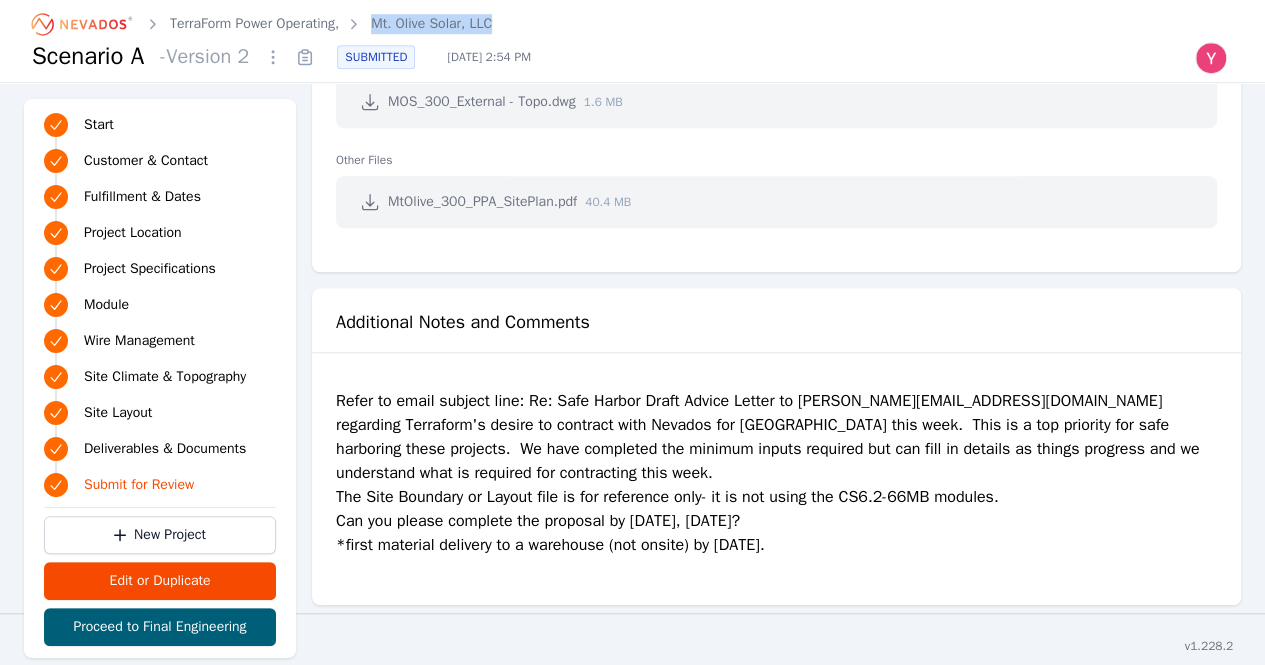 drag, startPoint x: 531, startPoint y: 35, endPoint x: 381, endPoint y: 24, distance: 150.40279 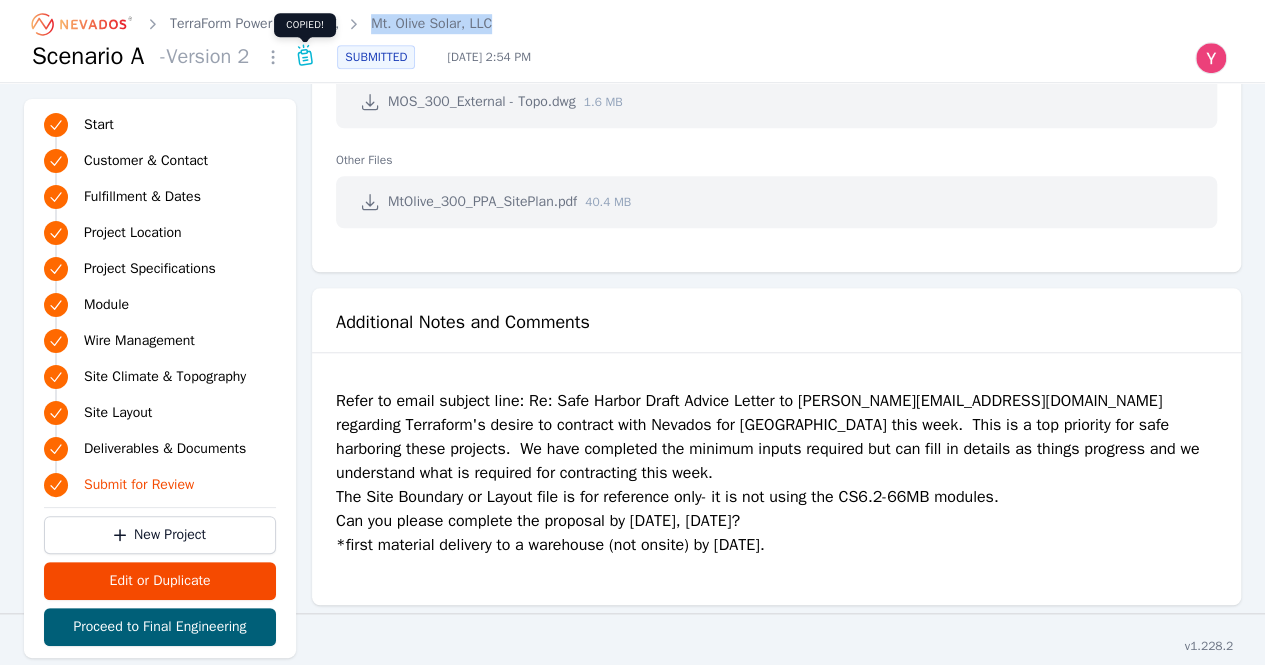 type 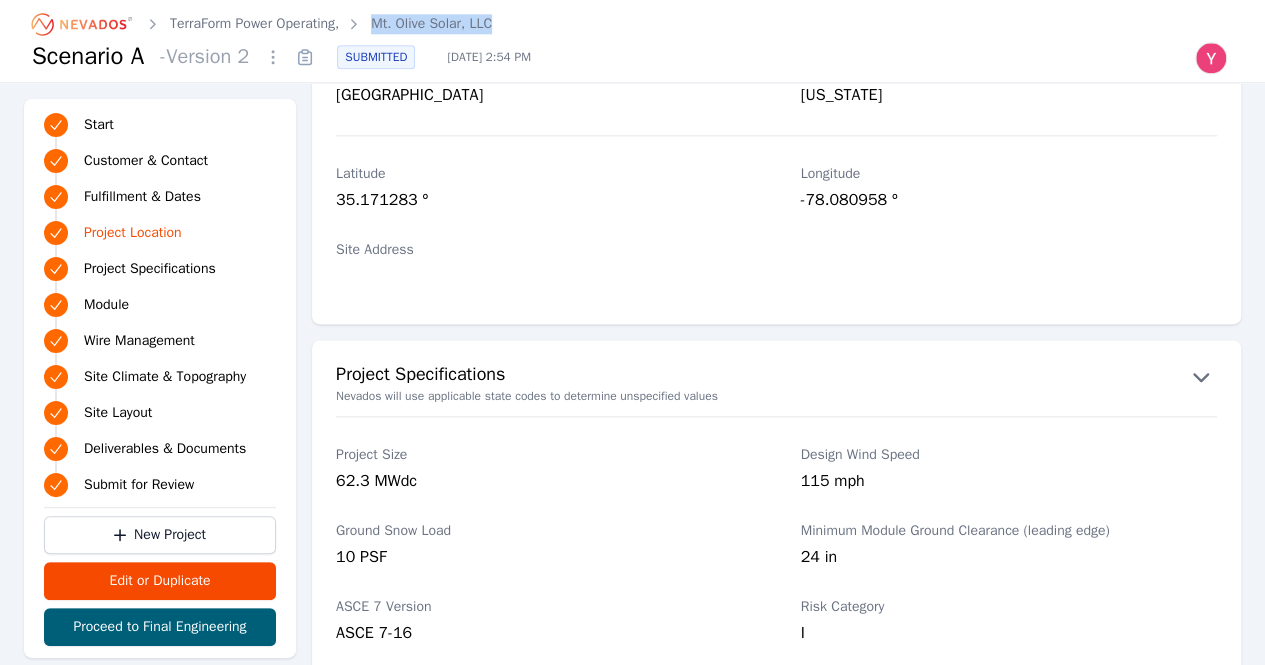 scroll, scrollTop: 874, scrollLeft: 0, axis: vertical 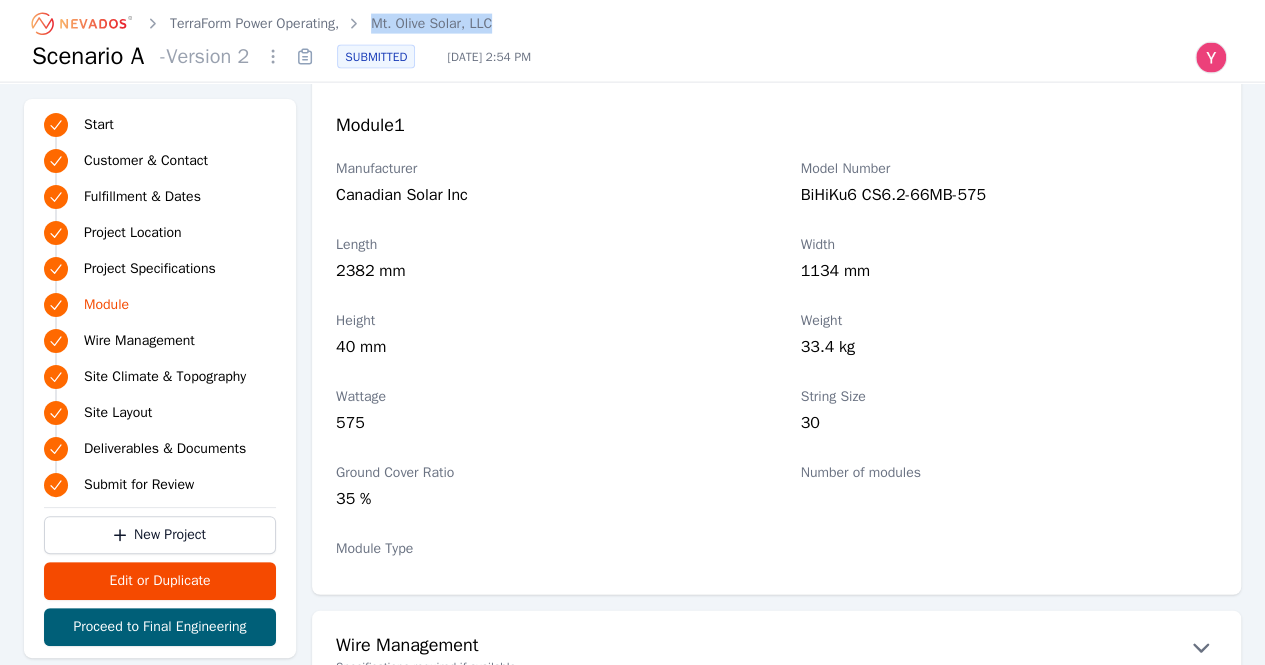 click at bounding box center (273, 57) 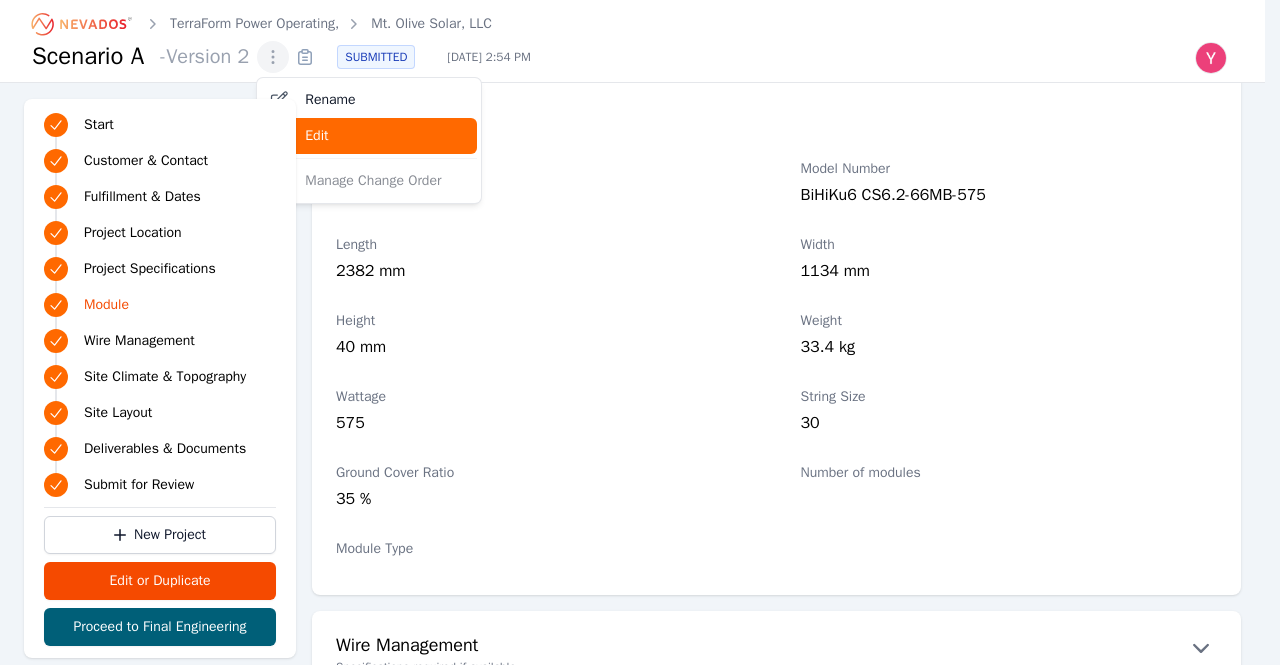 click on "Edit" at bounding box center [369, 136] 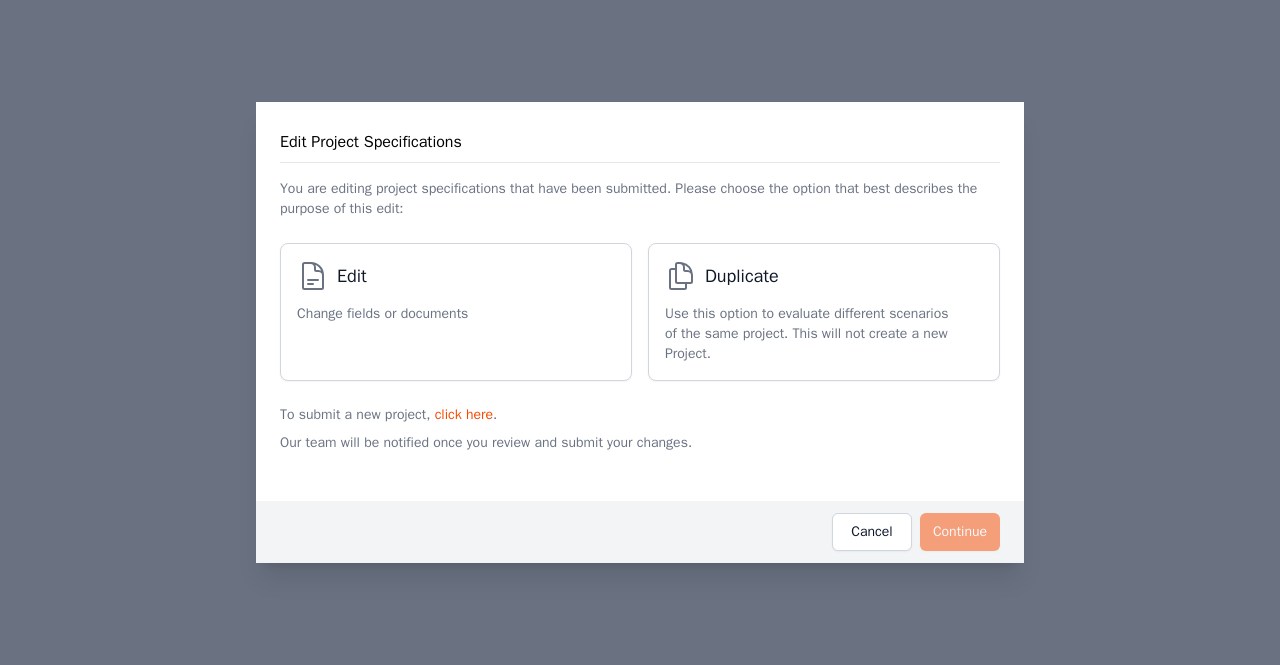 click on "Edit Change fields or documents" at bounding box center [446, 312] 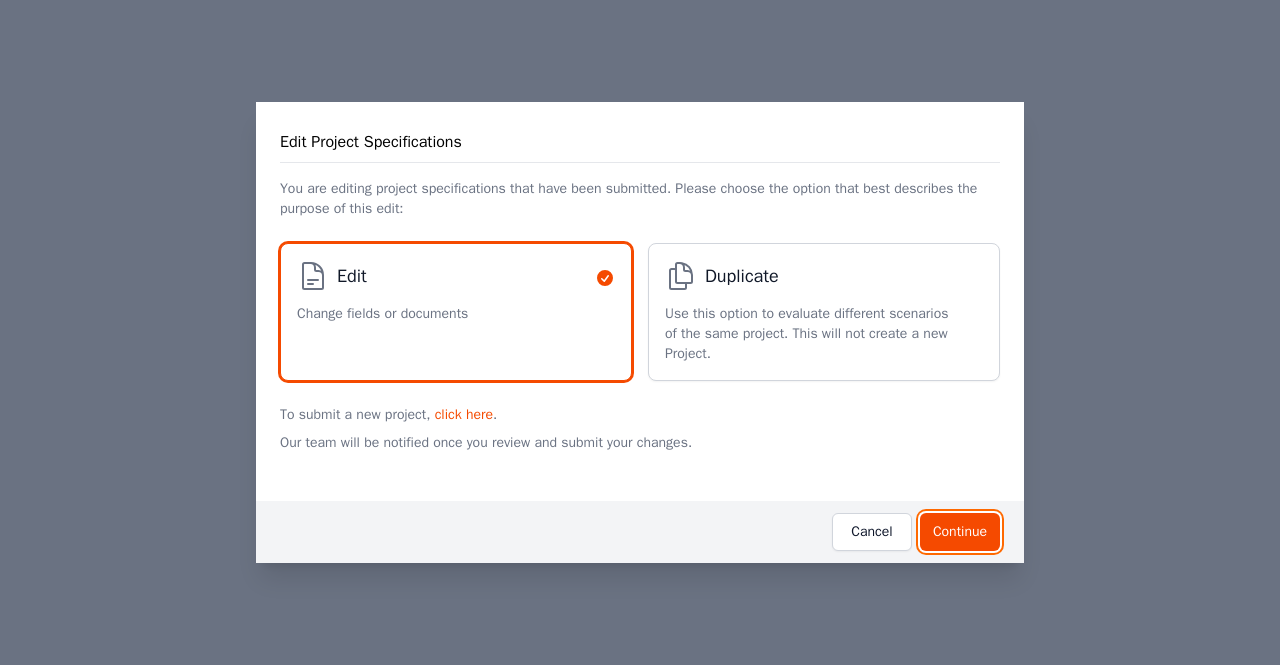 click on "Continue" at bounding box center (960, 532) 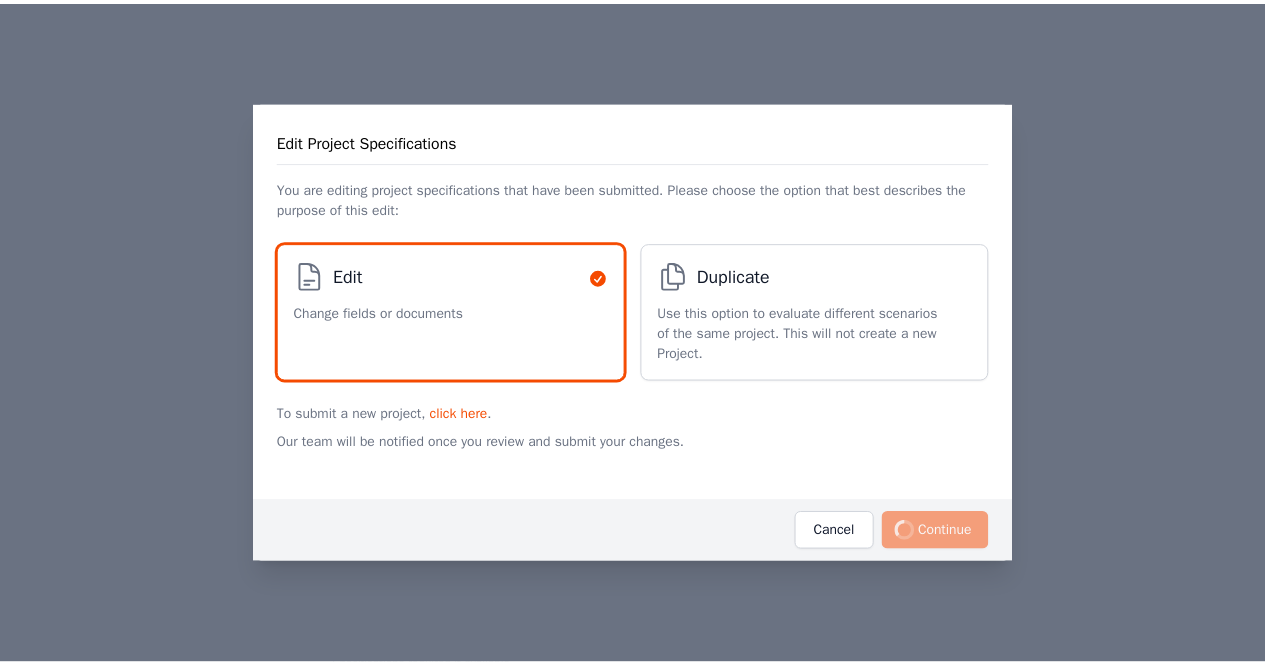 scroll, scrollTop: 0, scrollLeft: 0, axis: both 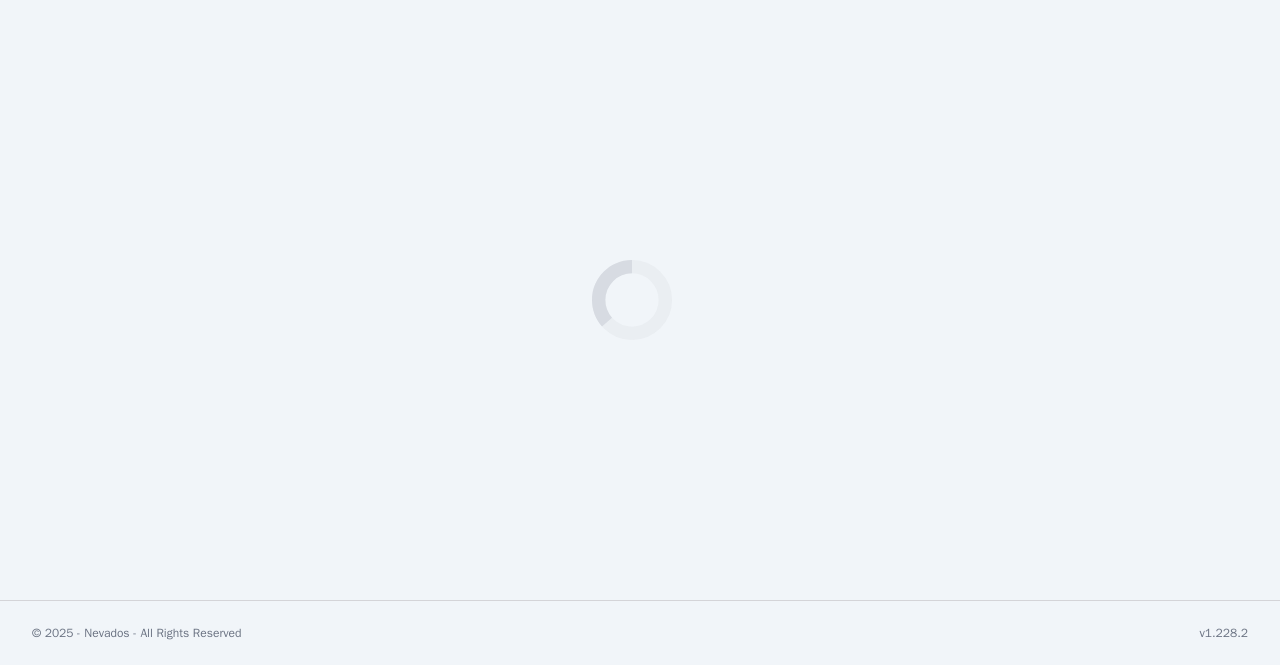 select on "*****" 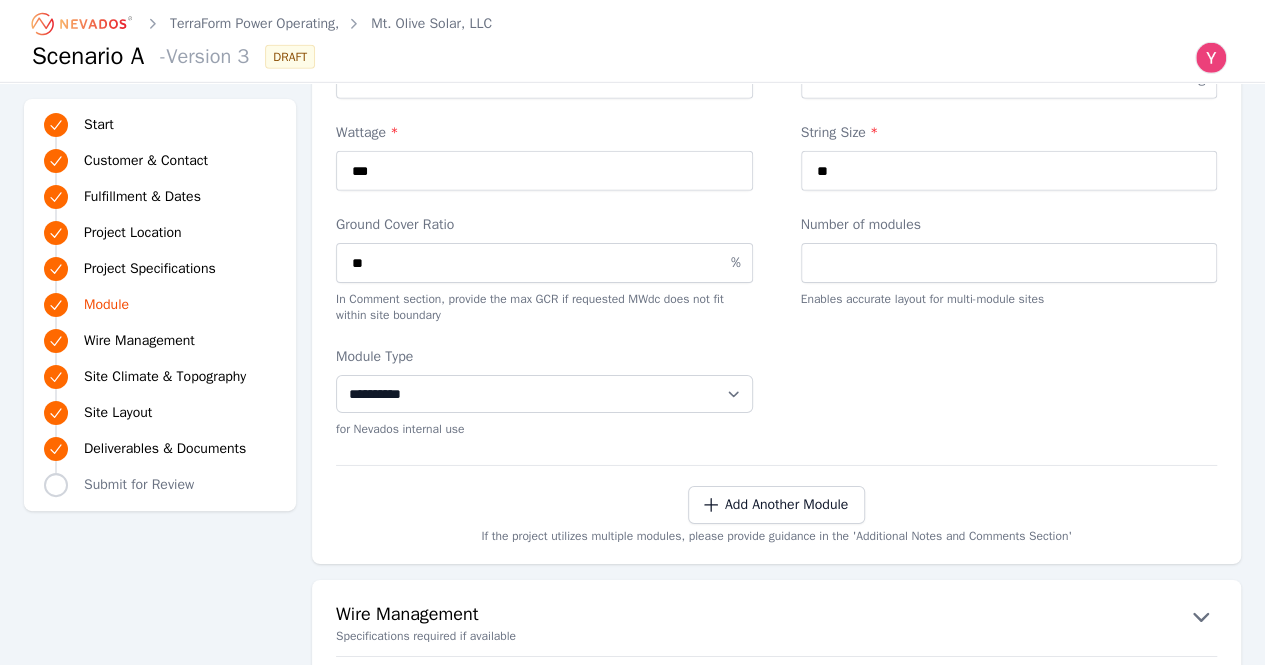scroll, scrollTop: 3115, scrollLeft: 0, axis: vertical 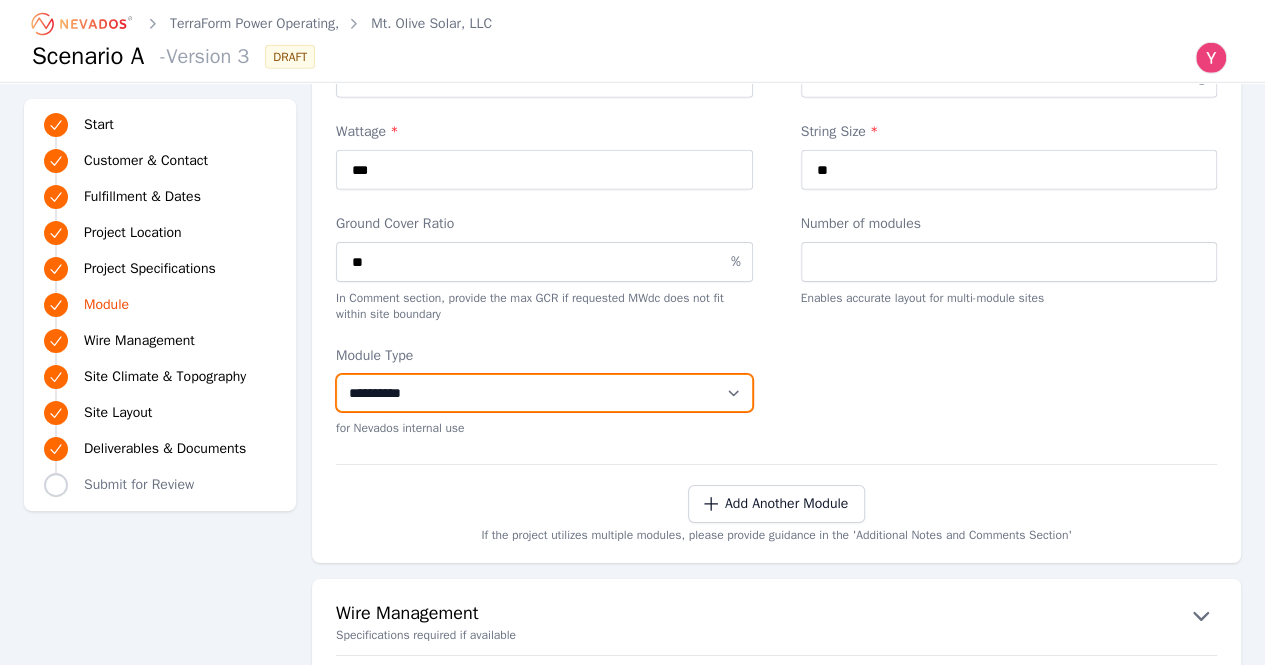 click on "**********" at bounding box center [544, 393] 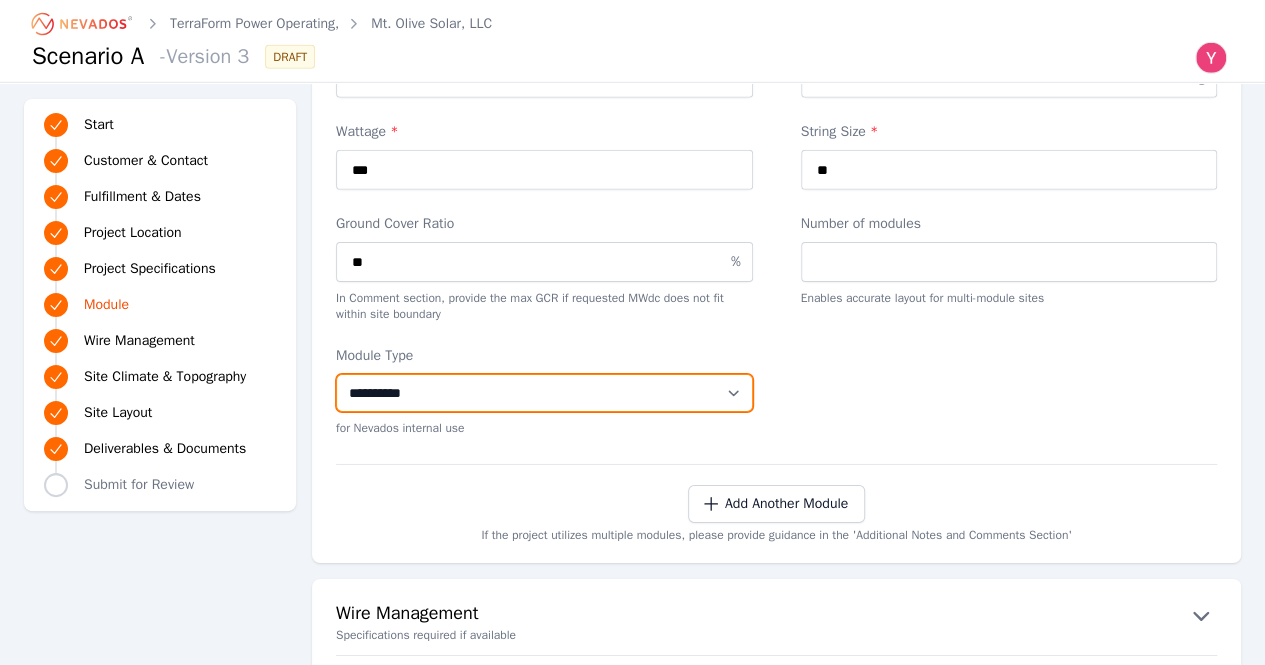 select on "*" 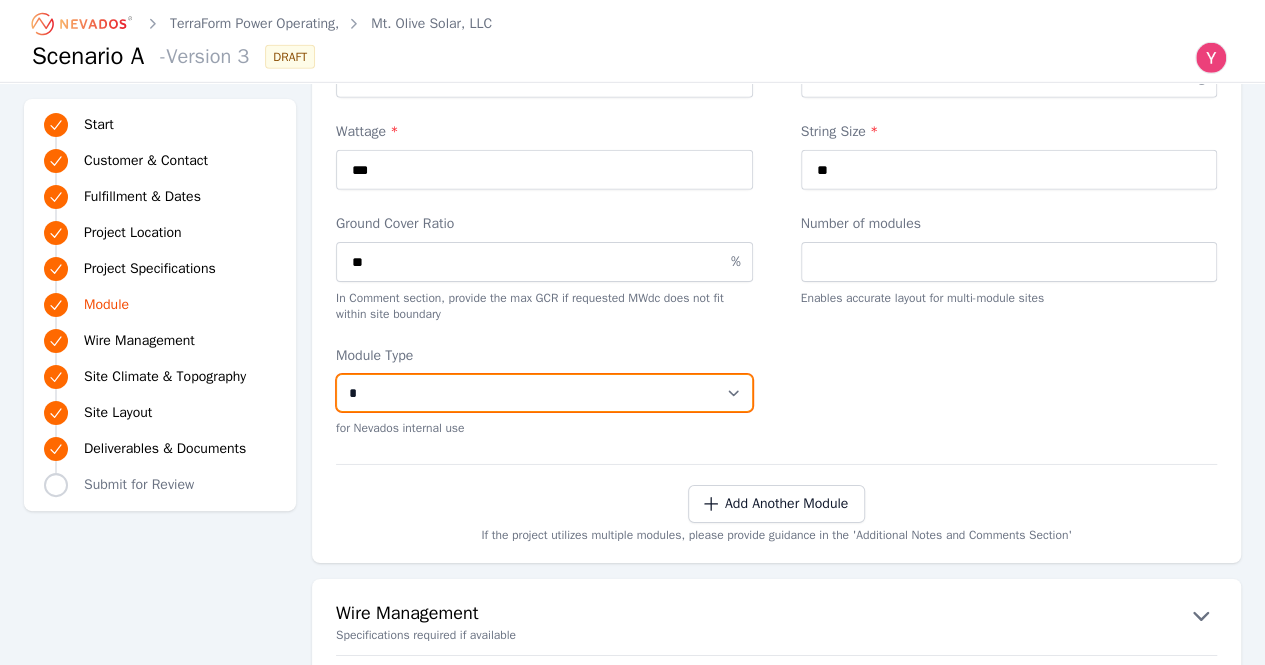 click on "**********" at bounding box center [544, 393] 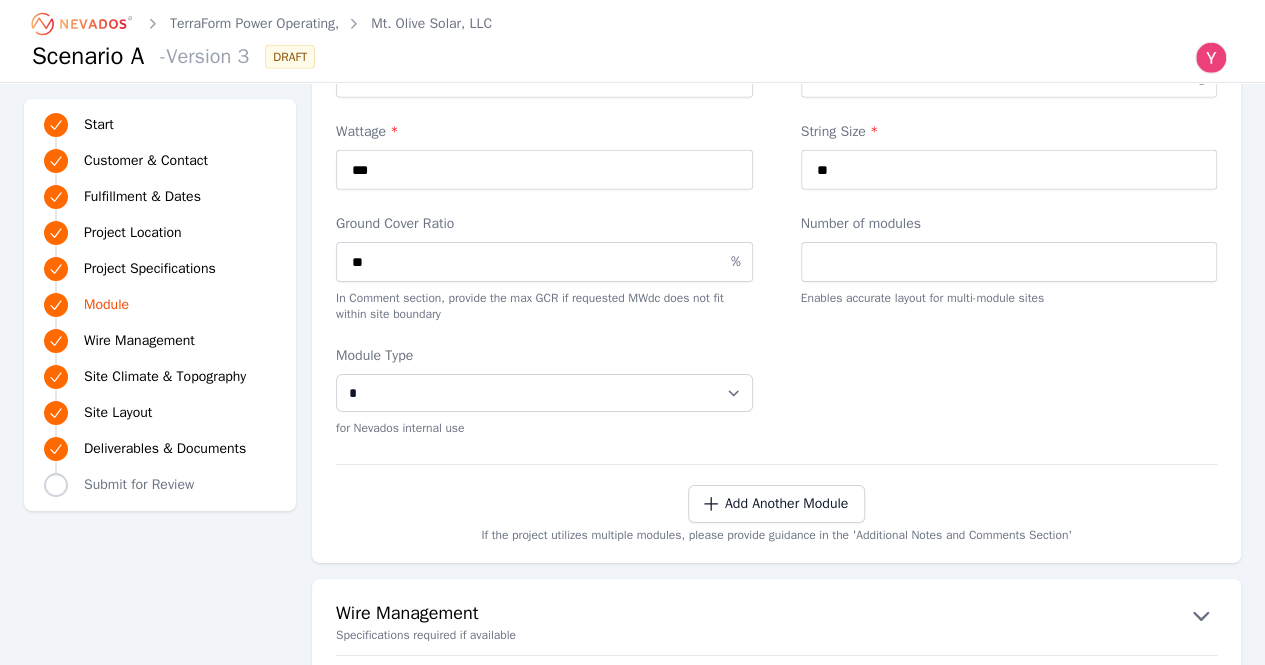 click on "**********" at bounding box center [776, 156] 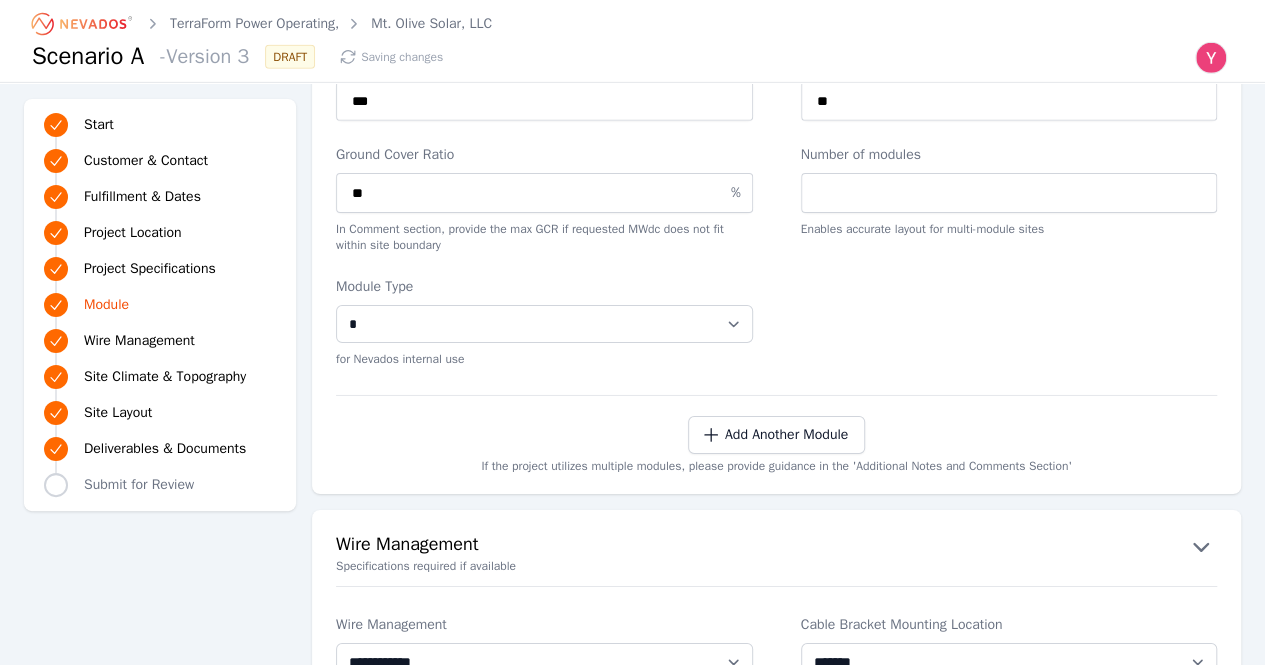 scroll, scrollTop: 3185, scrollLeft: 0, axis: vertical 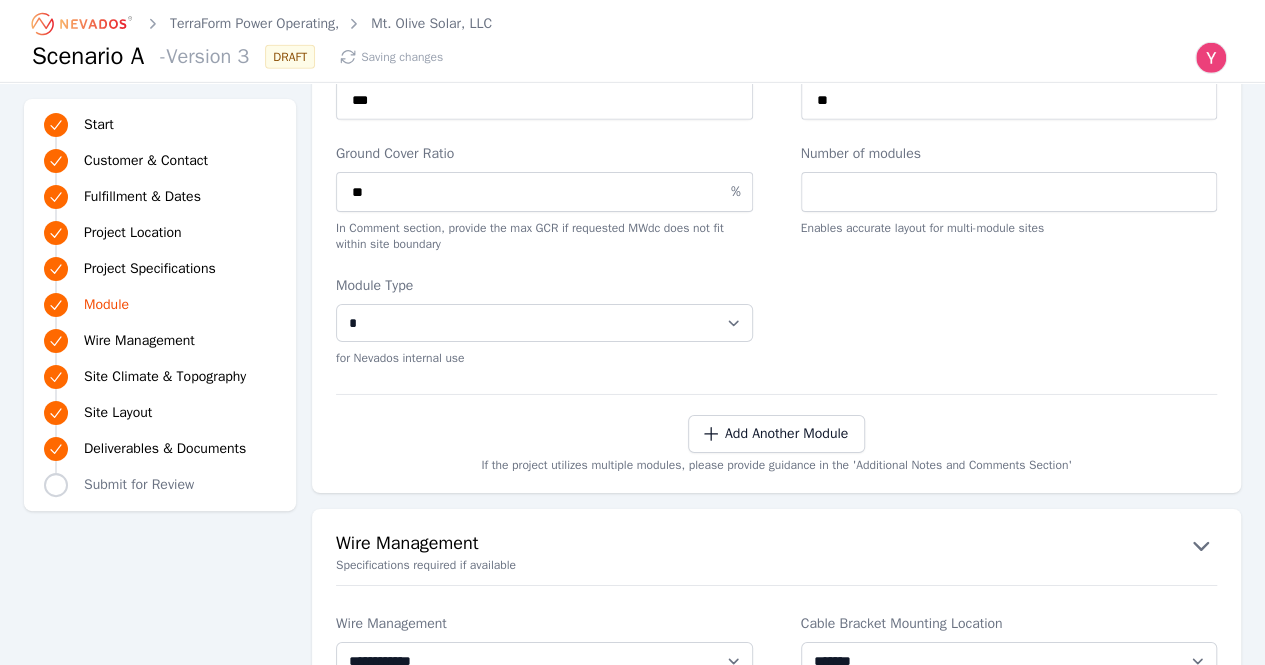 click on "**********" at bounding box center [776, 64] 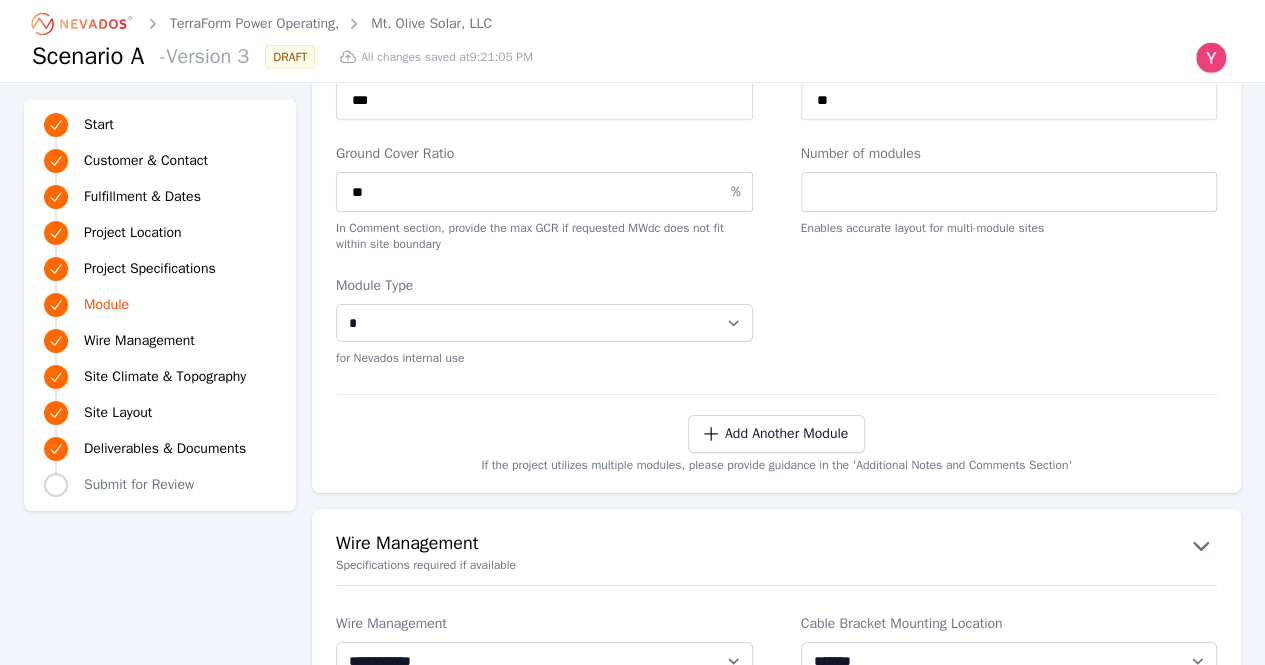 click on "**********" at bounding box center (776, 64) 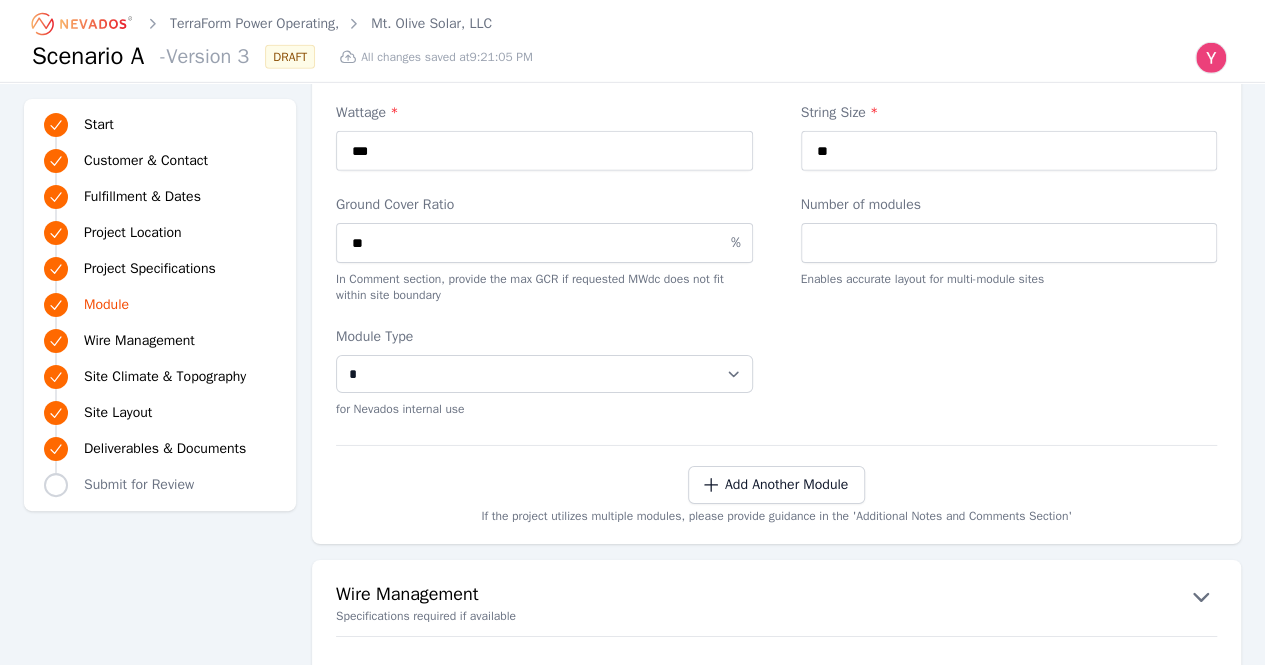 scroll, scrollTop: 3133, scrollLeft: 0, axis: vertical 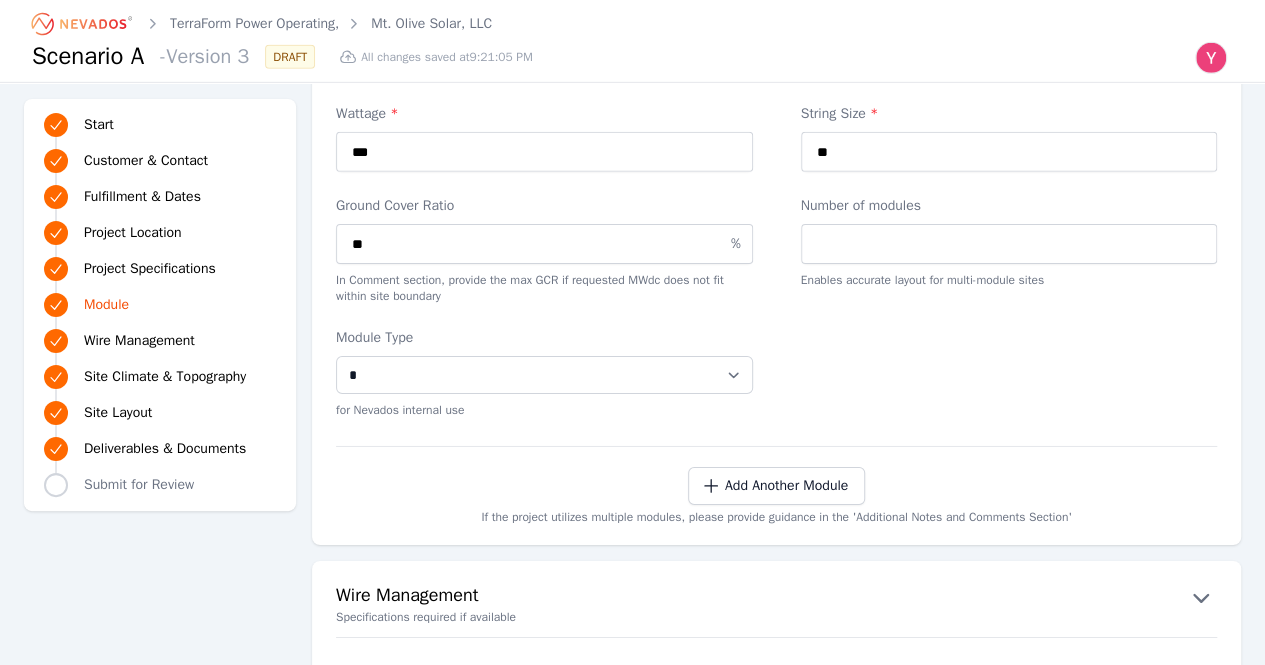 click on "Add Another Module If the project utilizes multiple modules, please provide guidance in the 'Additional Notes and Comments Section'" at bounding box center (776, 496) 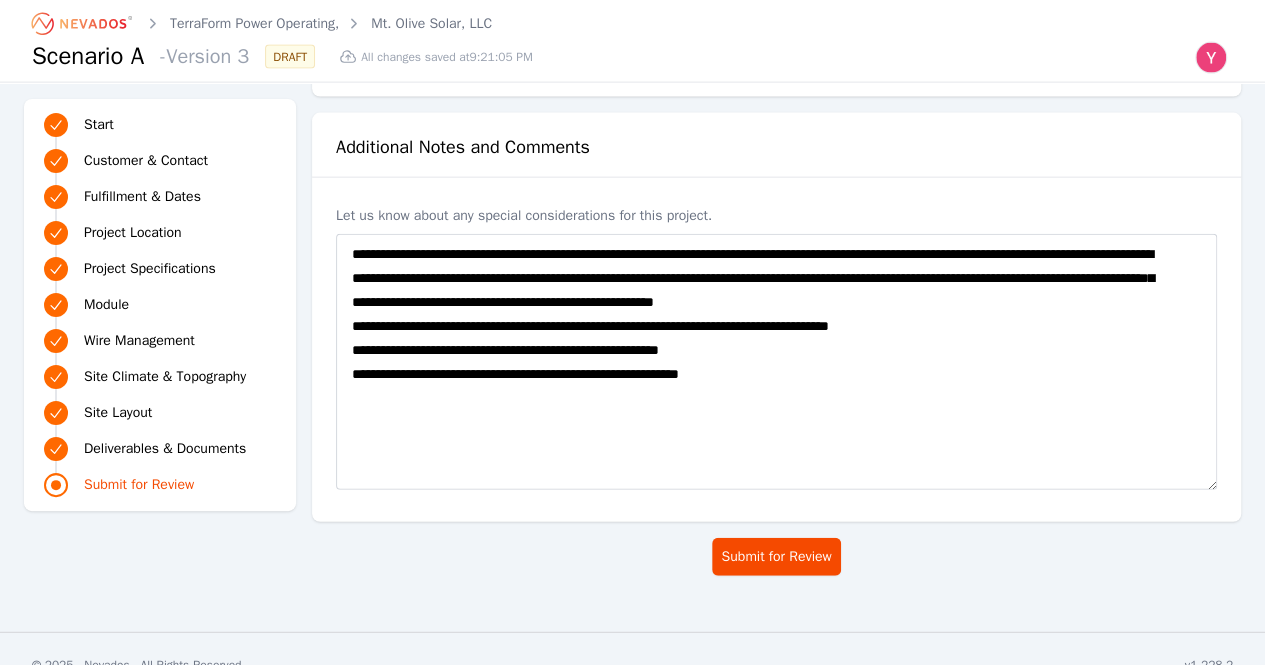 scroll, scrollTop: 6050, scrollLeft: 0, axis: vertical 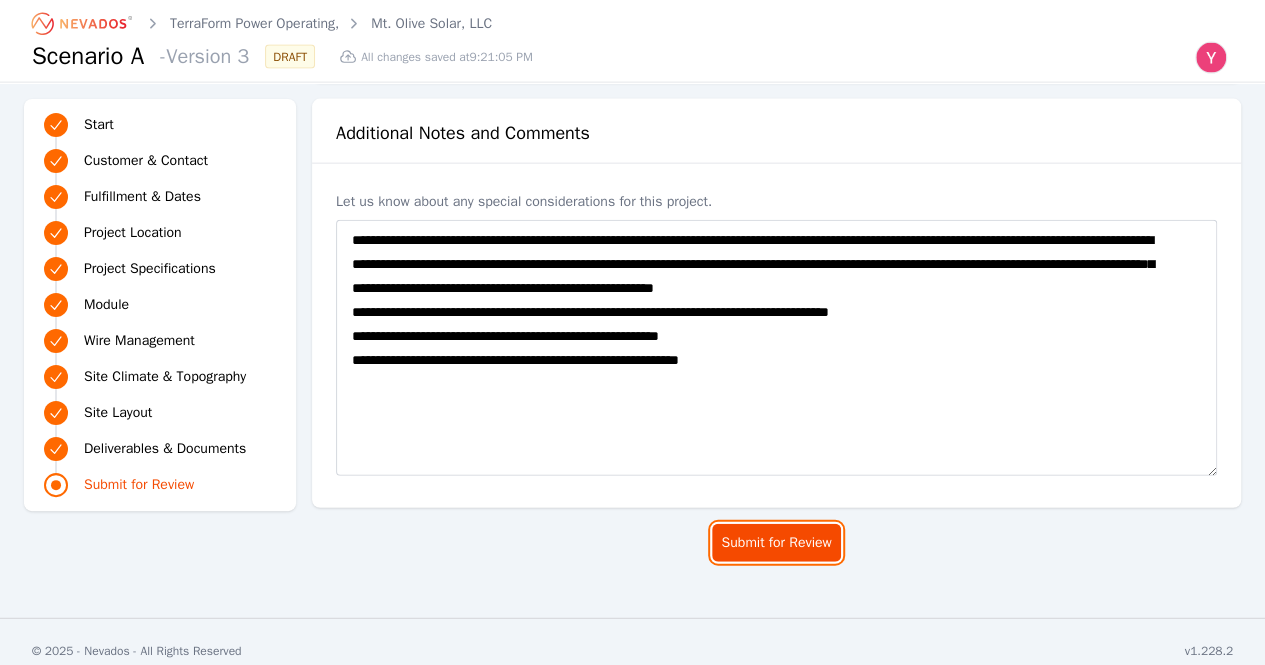 click on "Submit for Review" at bounding box center (776, 543) 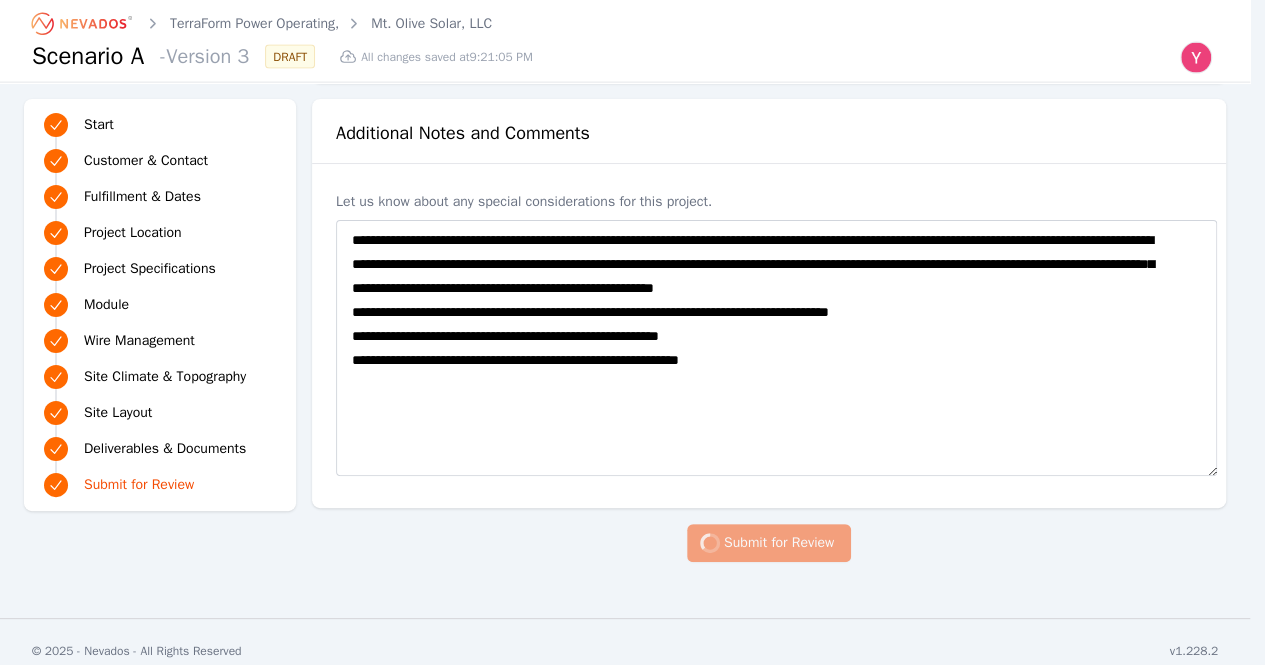 scroll, scrollTop: 6034, scrollLeft: 0, axis: vertical 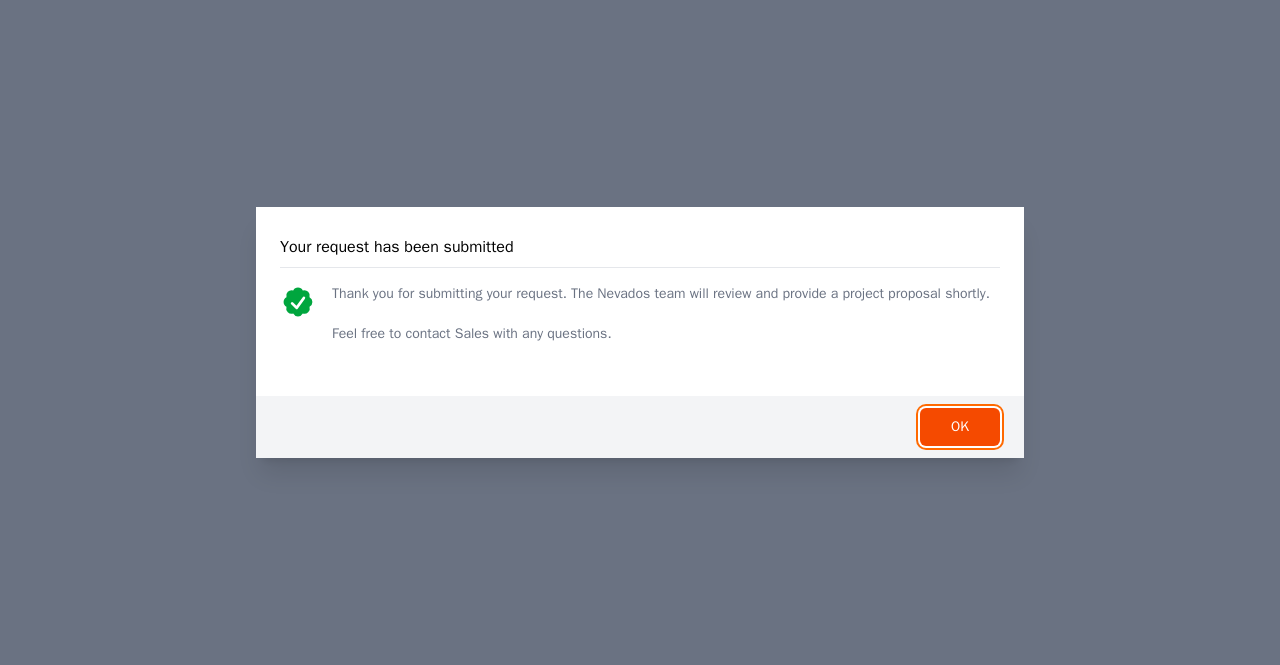 click on "OK" at bounding box center [960, 427] 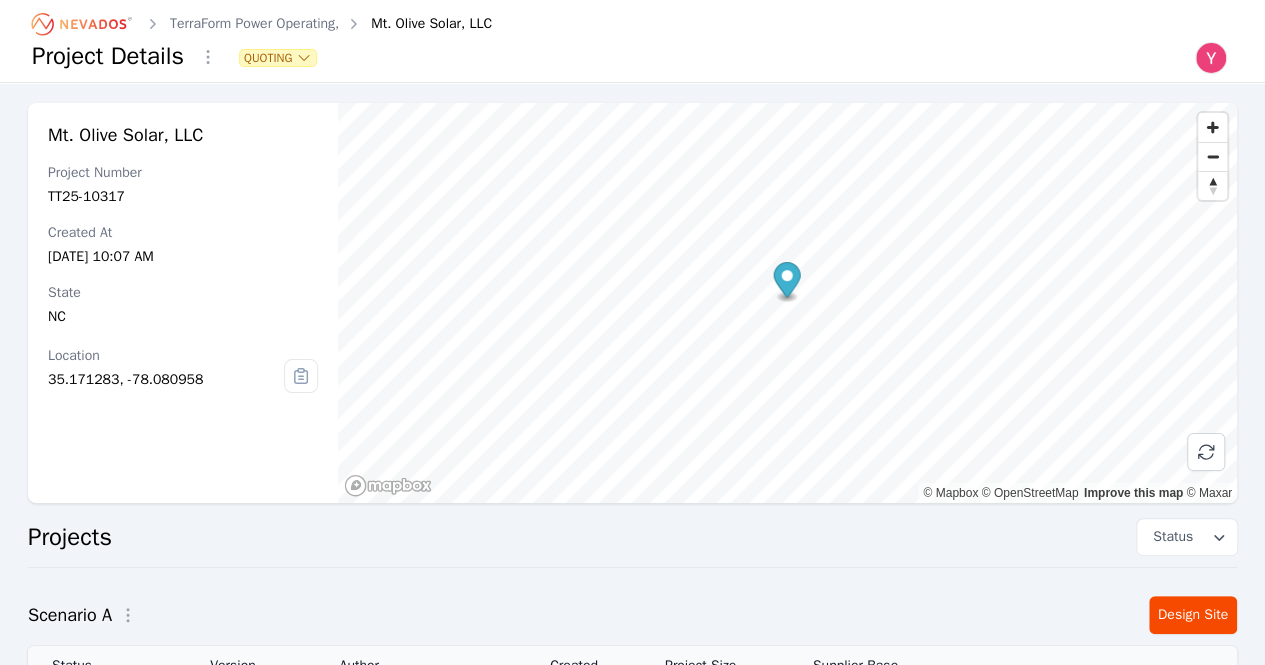 scroll, scrollTop: 255, scrollLeft: 0, axis: vertical 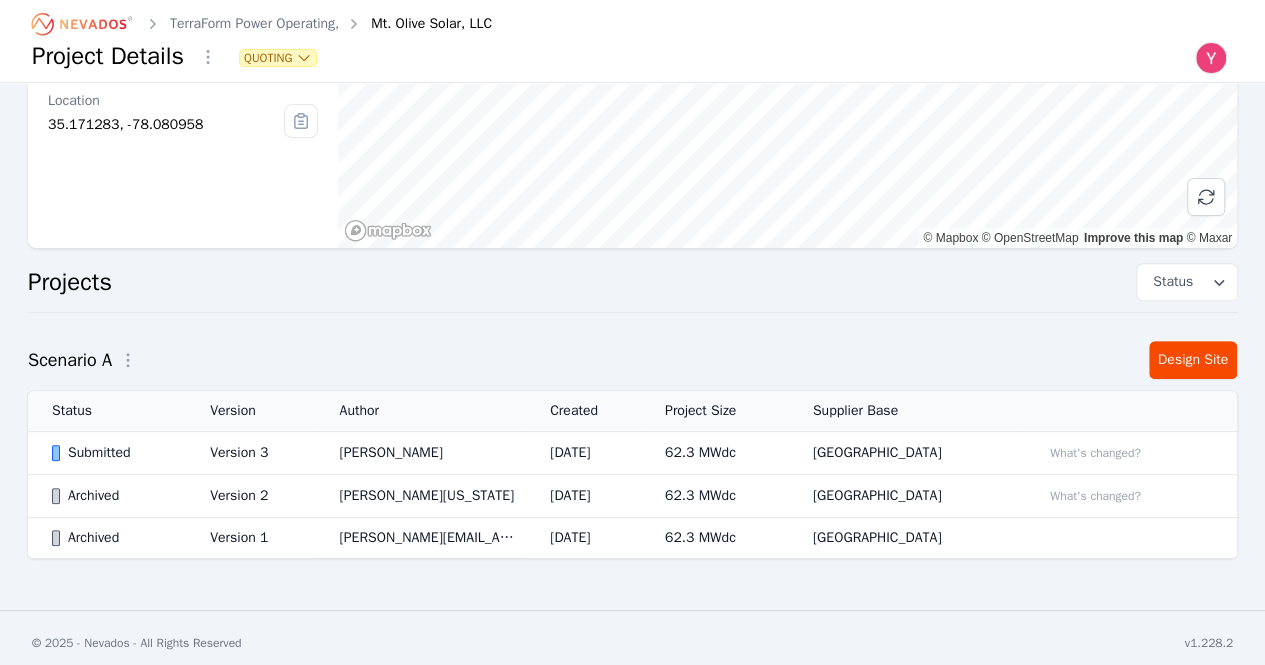 click on "Submitted" at bounding box center (107, 453) 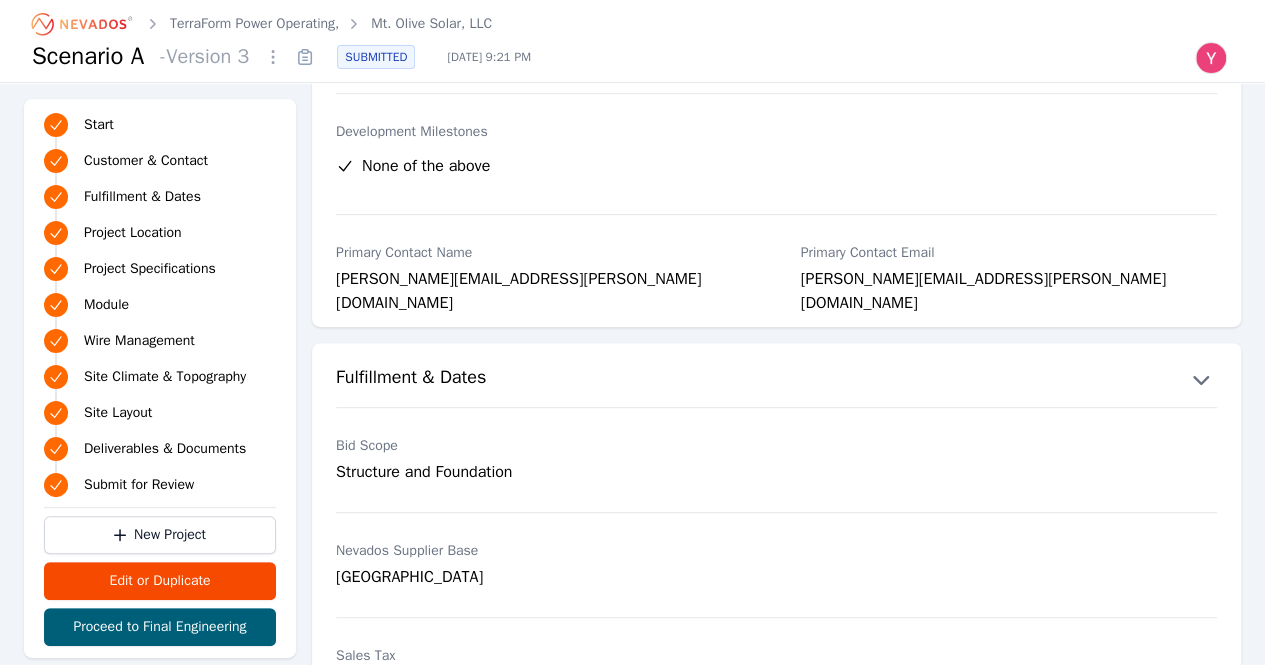 scroll, scrollTop: 0, scrollLeft: 0, axis: both 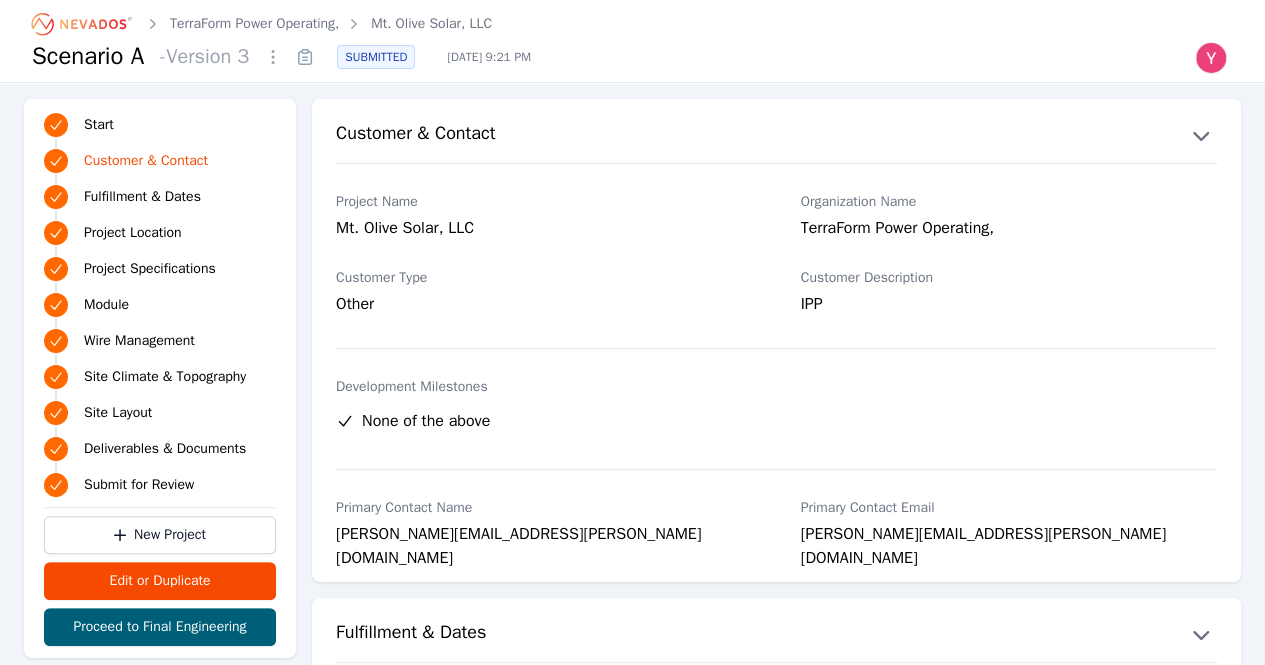 click 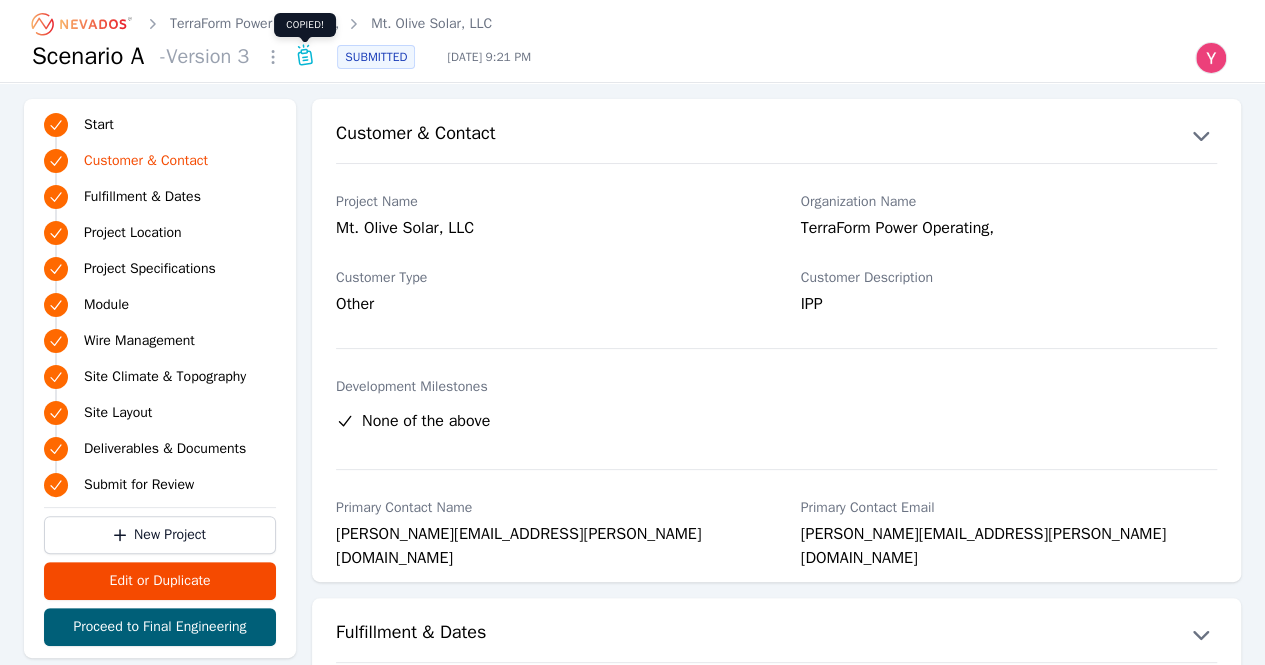 type 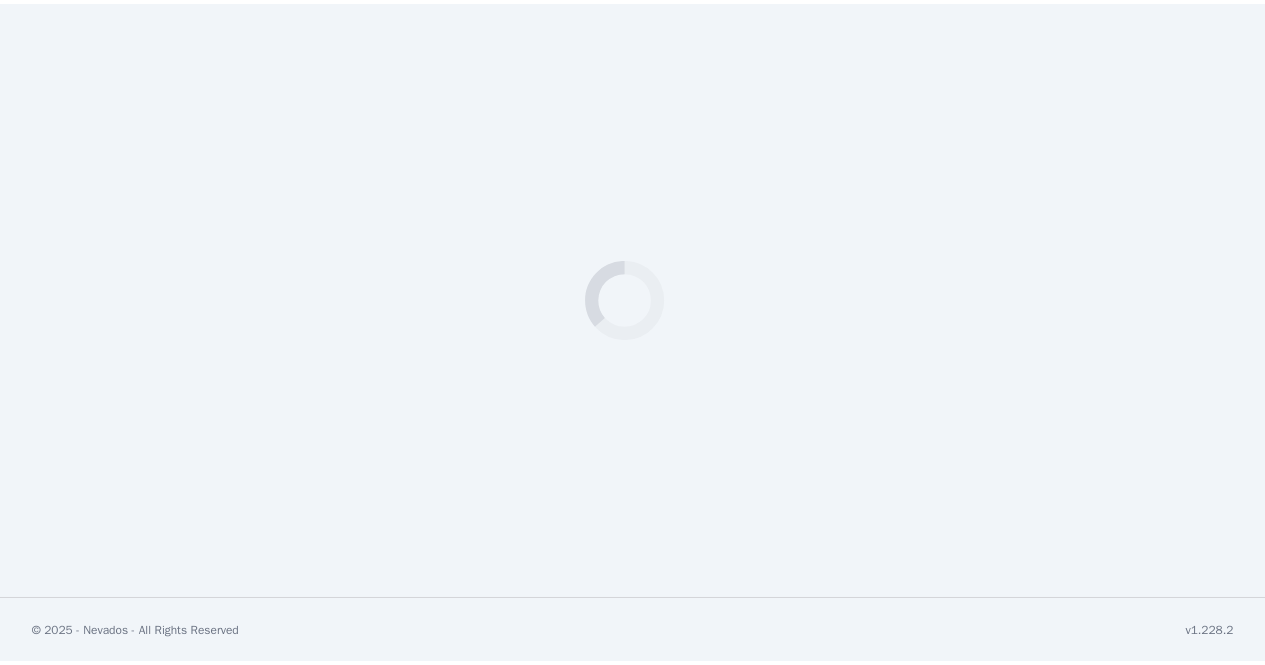 scroll, scrollTop: 0, scrollLeft: 0, axis: both 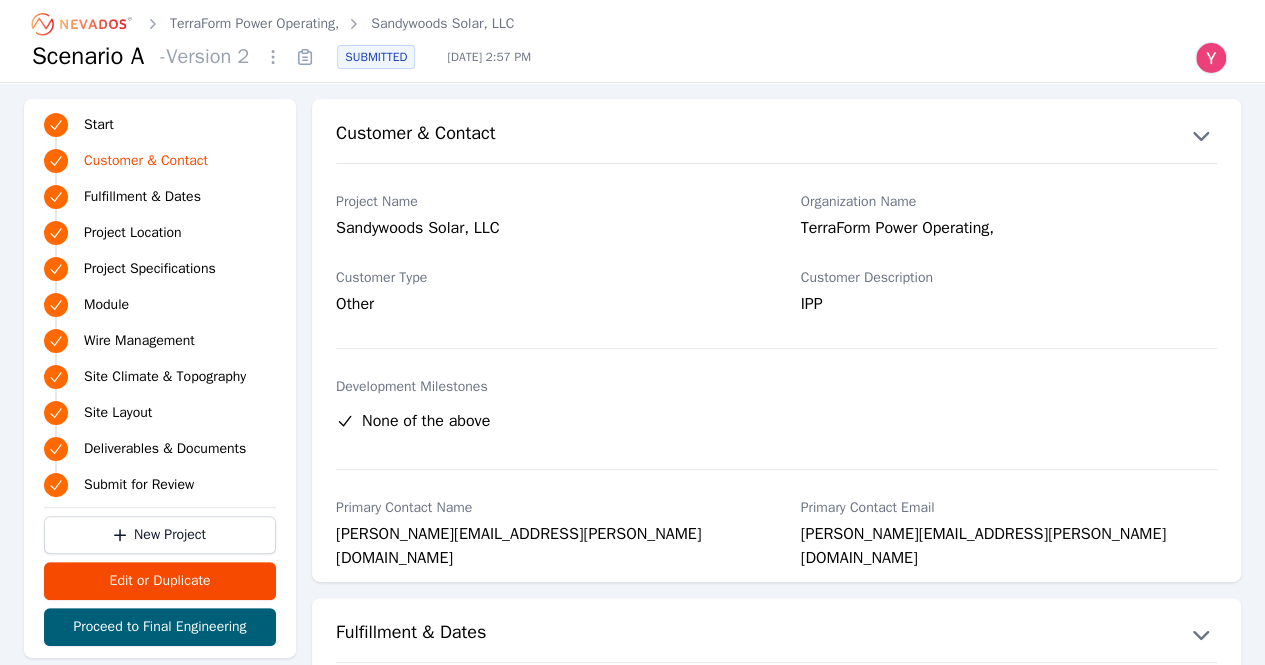 click 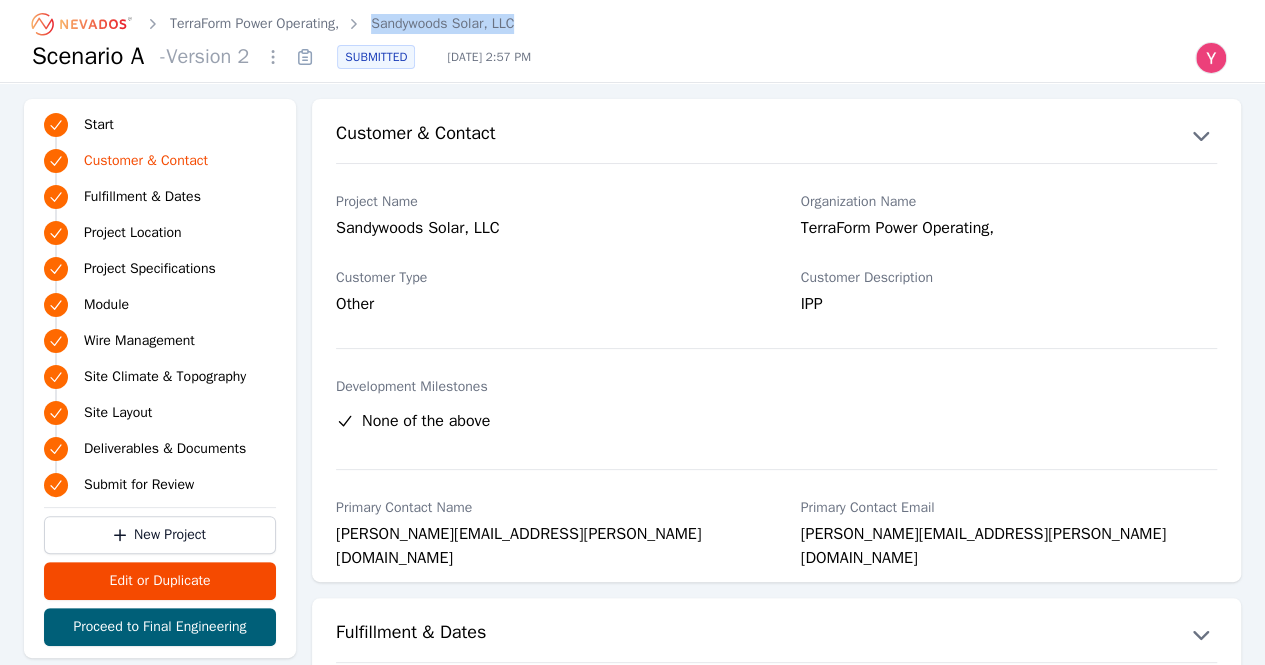 drag, startPoint x: 534, startPoint y: 19, endPoint x: 364, endPoint y: 19, distance: 170 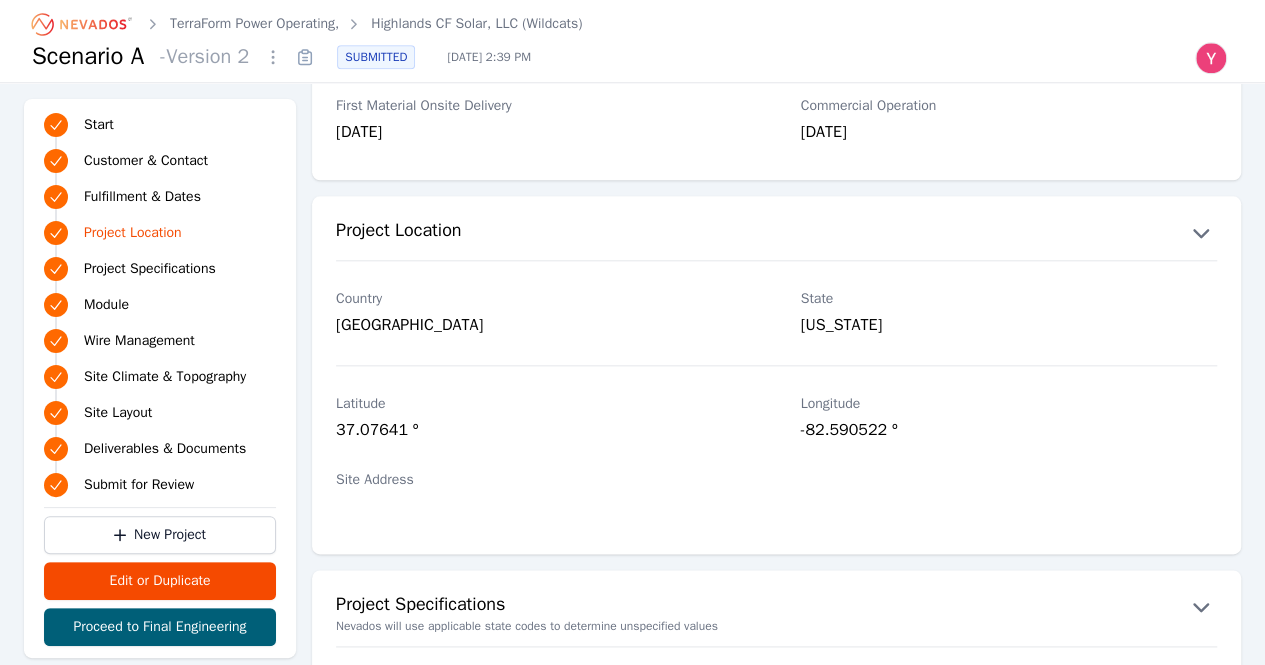 scroll, scrollTop: 1331, scrollLeft: 0, axis: vertical 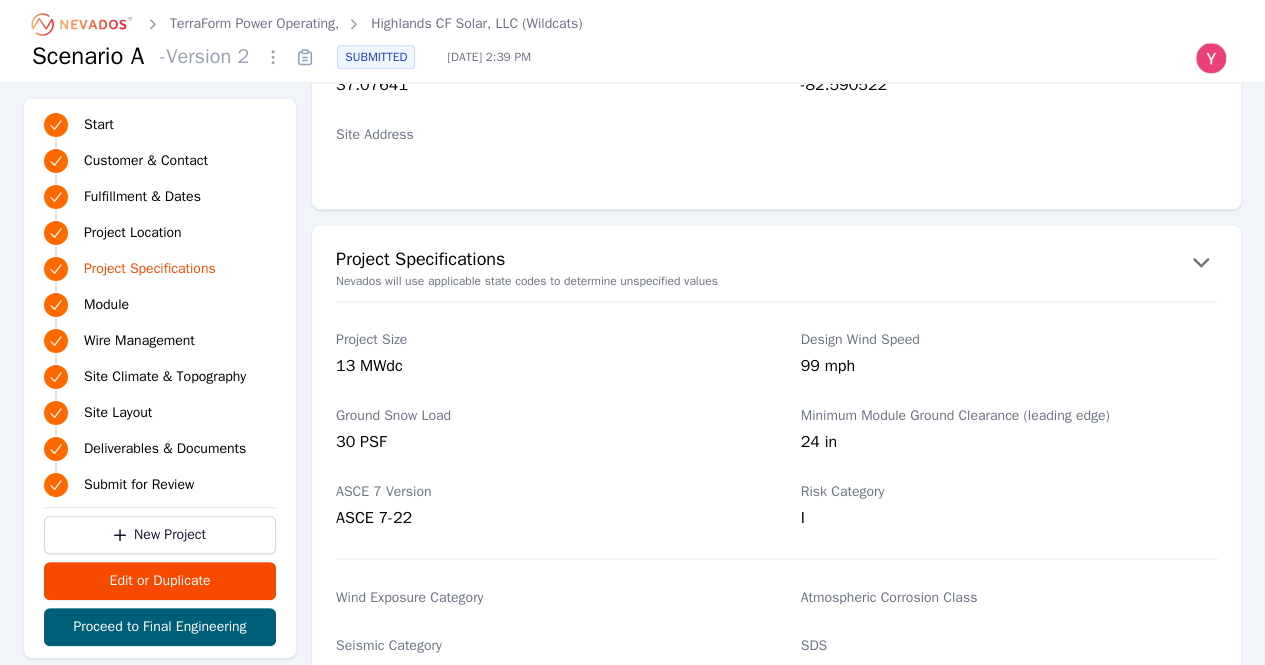 click 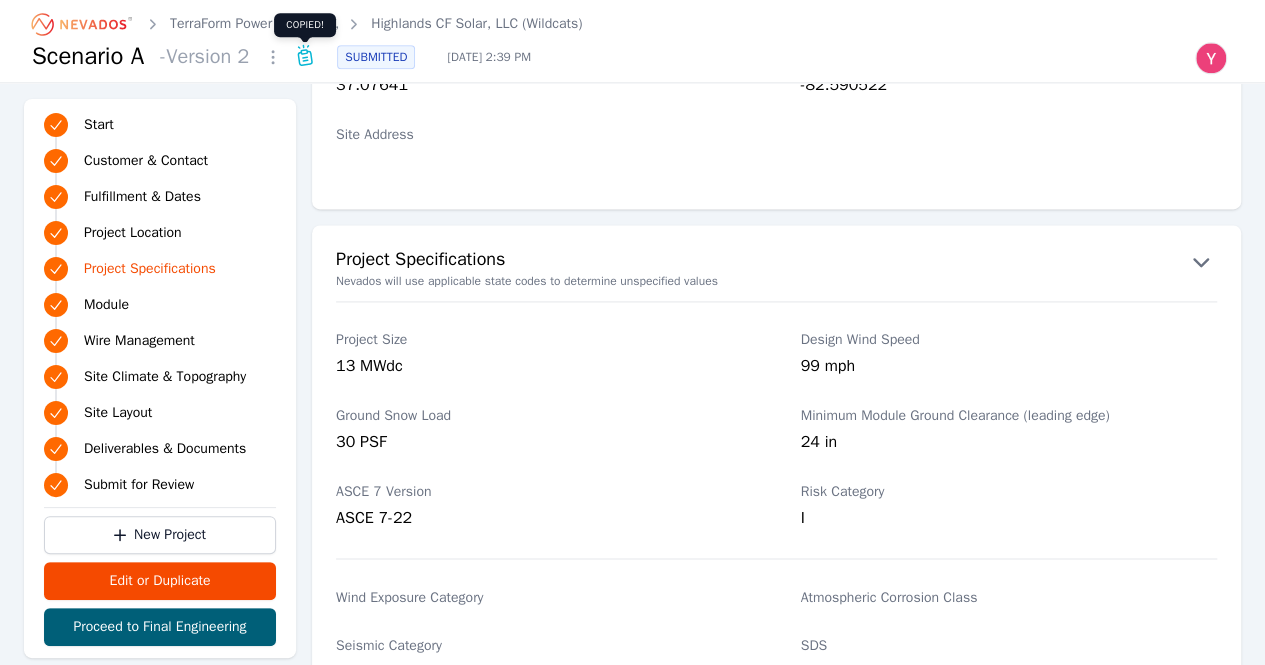 type 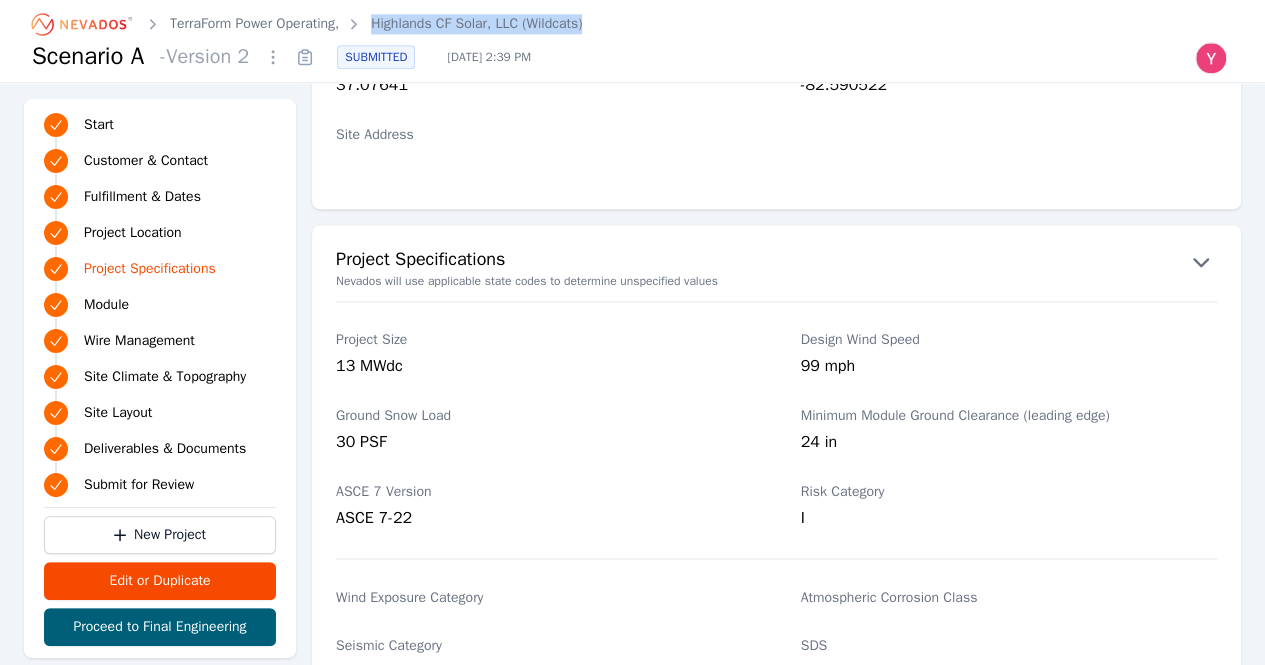 drag, startPoint x: 612, startPoint y: 25, endPoint x: 367, endPoint y: 27, distance: 245.00816 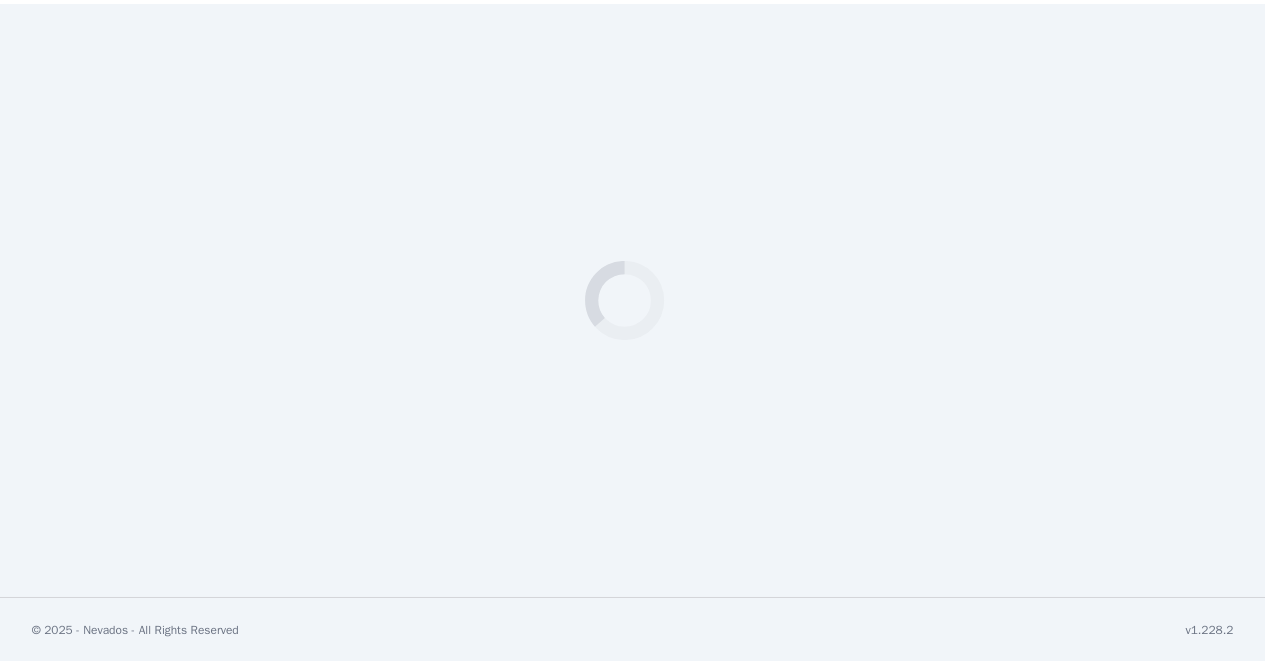 scroll, scrollTop: 0, scrollLeft: 0, axis: both 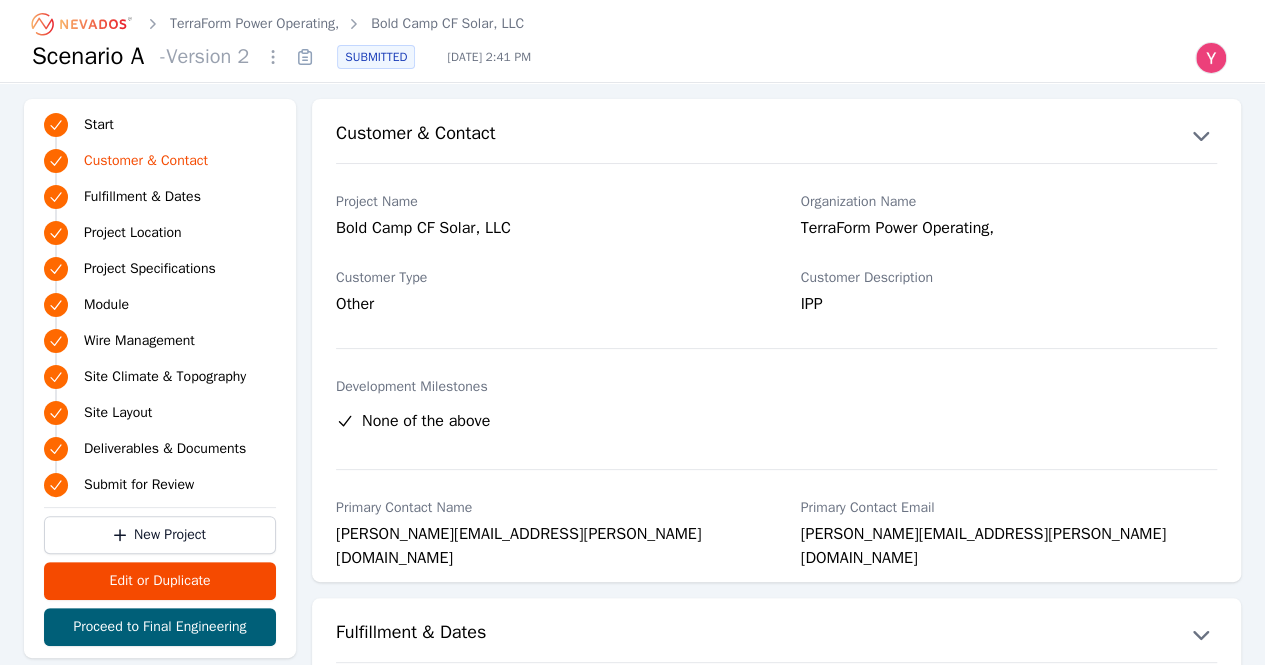 click 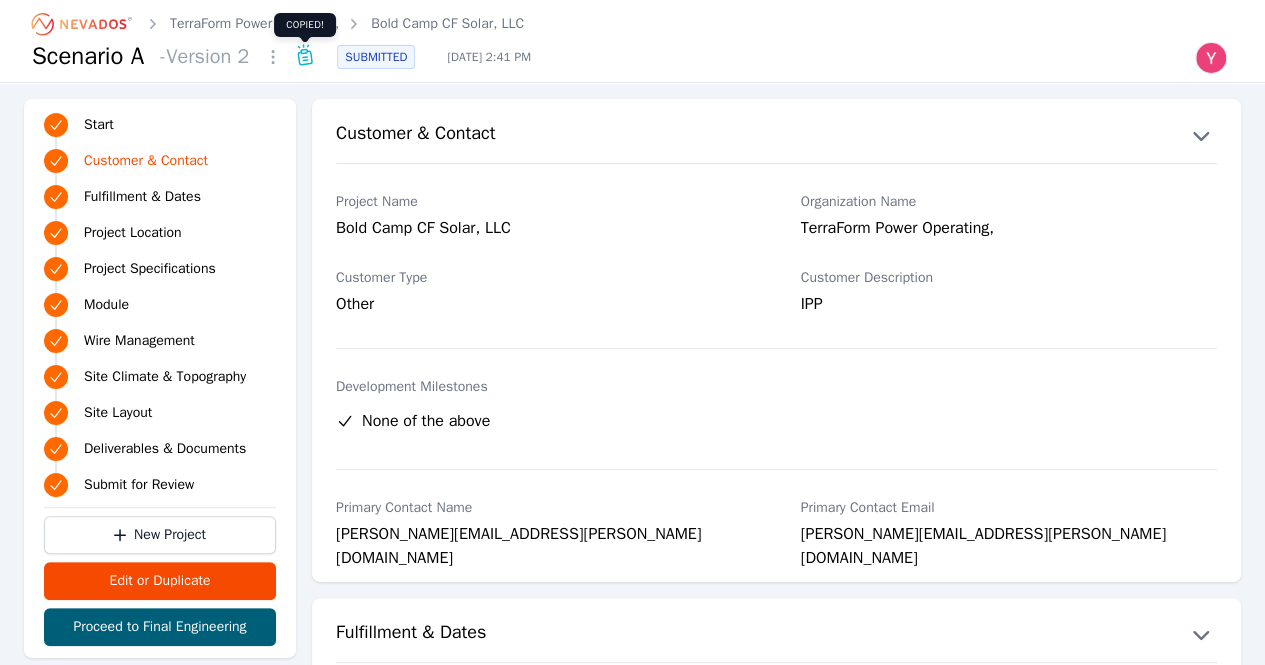 type 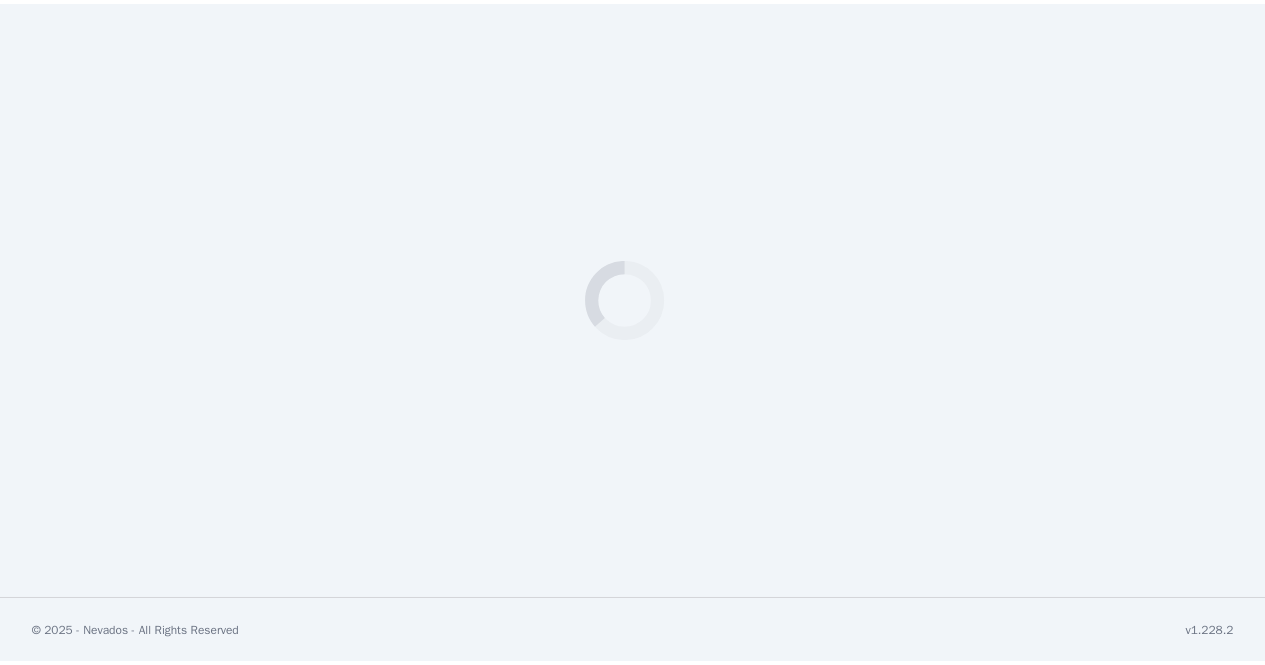 scroll, scrollTop: 0, scrollLeft: 0, axis: both 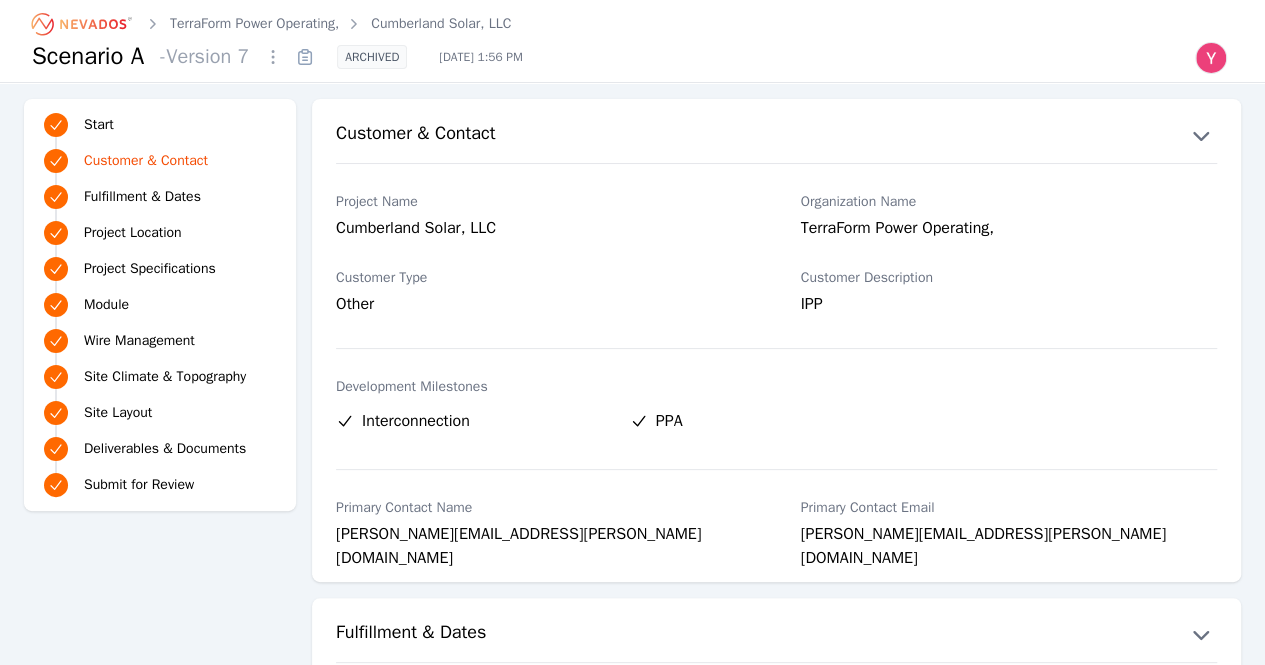 click on "Cumberland Solar, LLC" at bounding box center (441, 24) 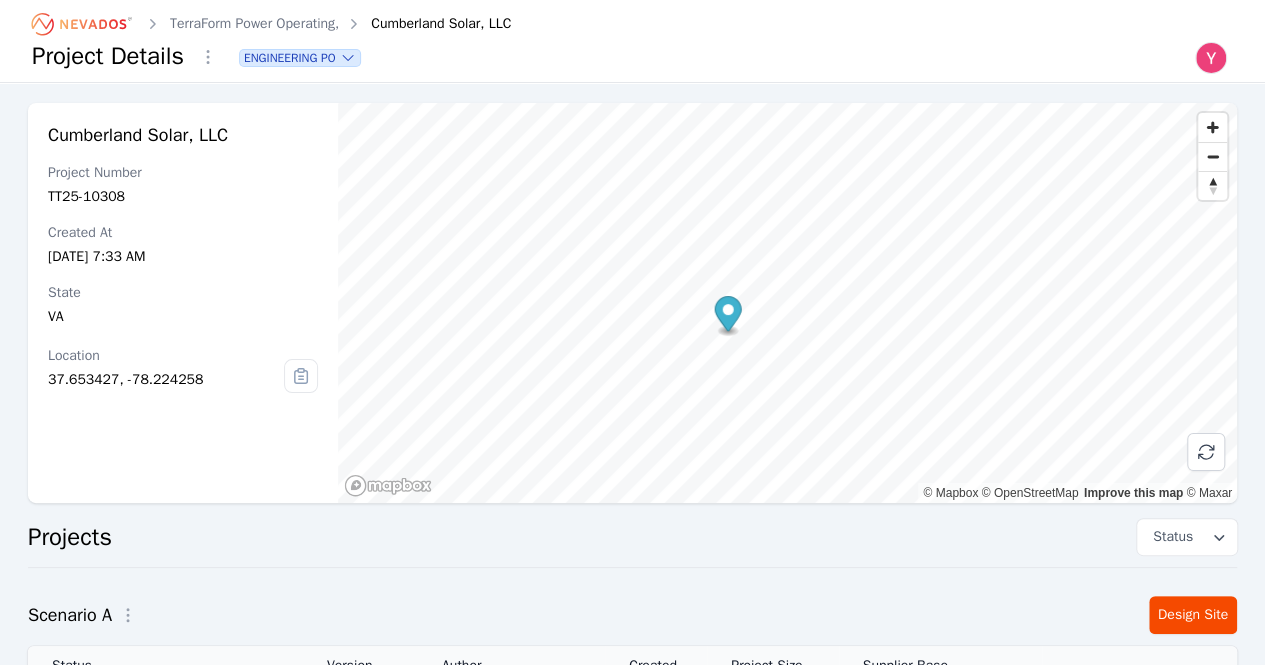scroll, scrollTop: 140, scrollLeft: 0, axis: vertical 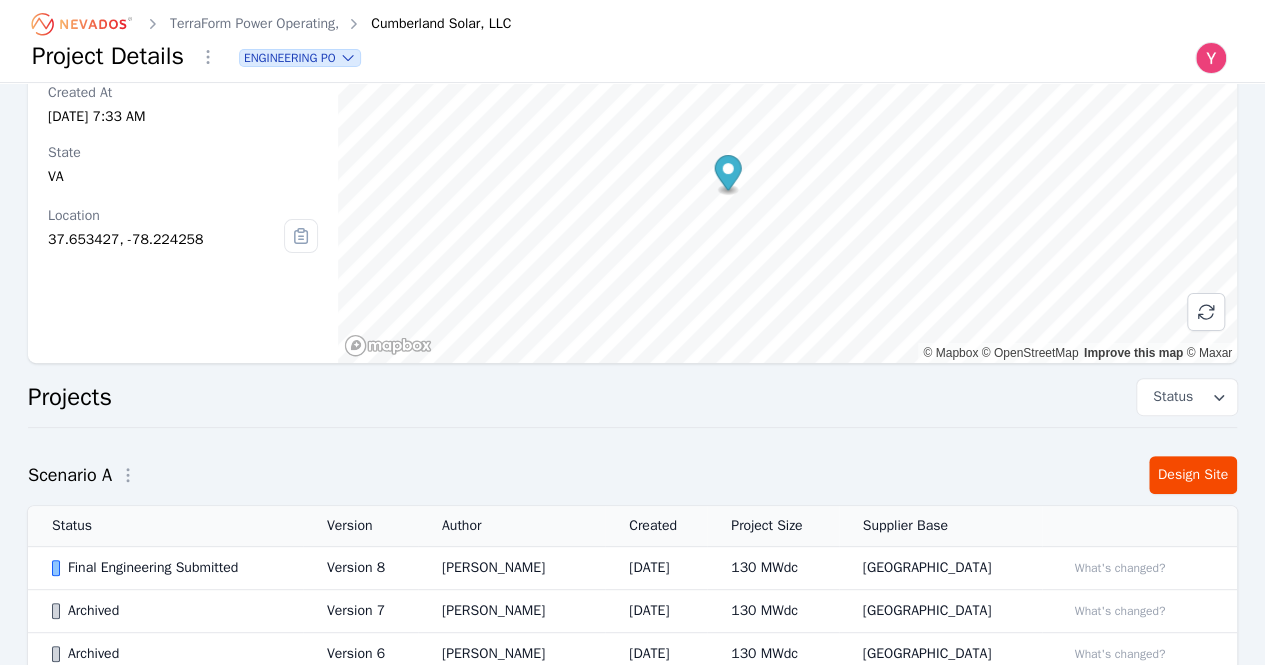 click on "[PERSON_NAME]" at bounding box center (511, 568) 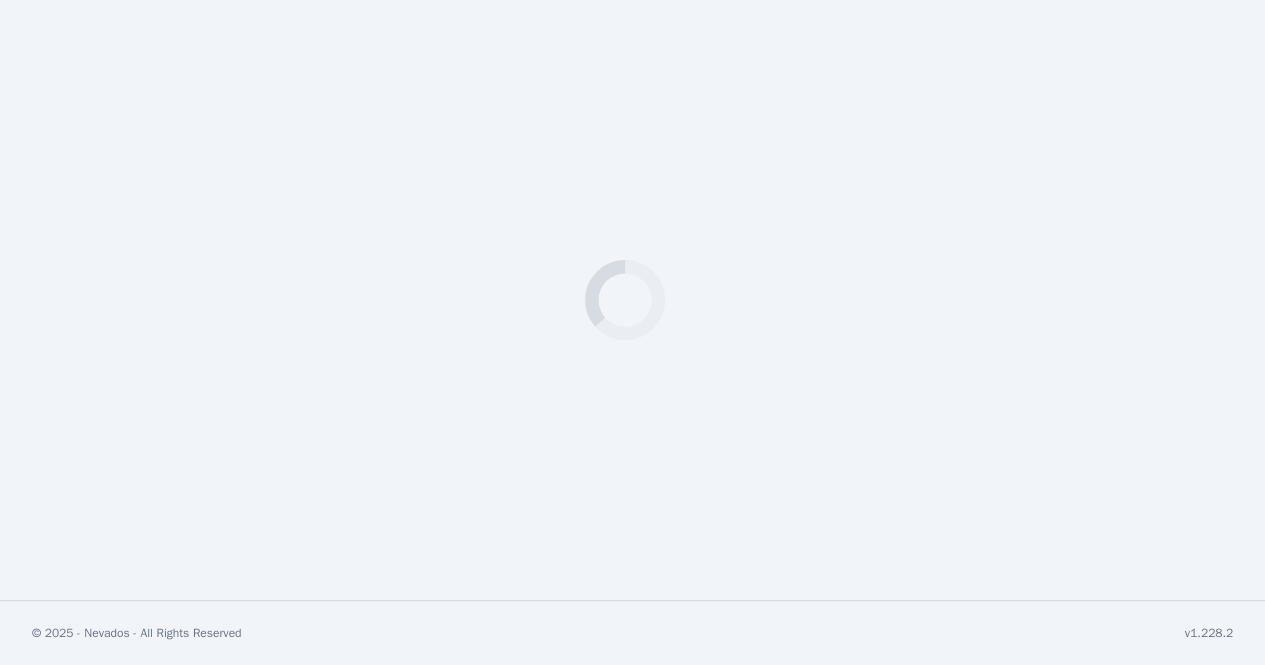 scroll, scrollTop: 0, scrollLeft: 0, axis: both 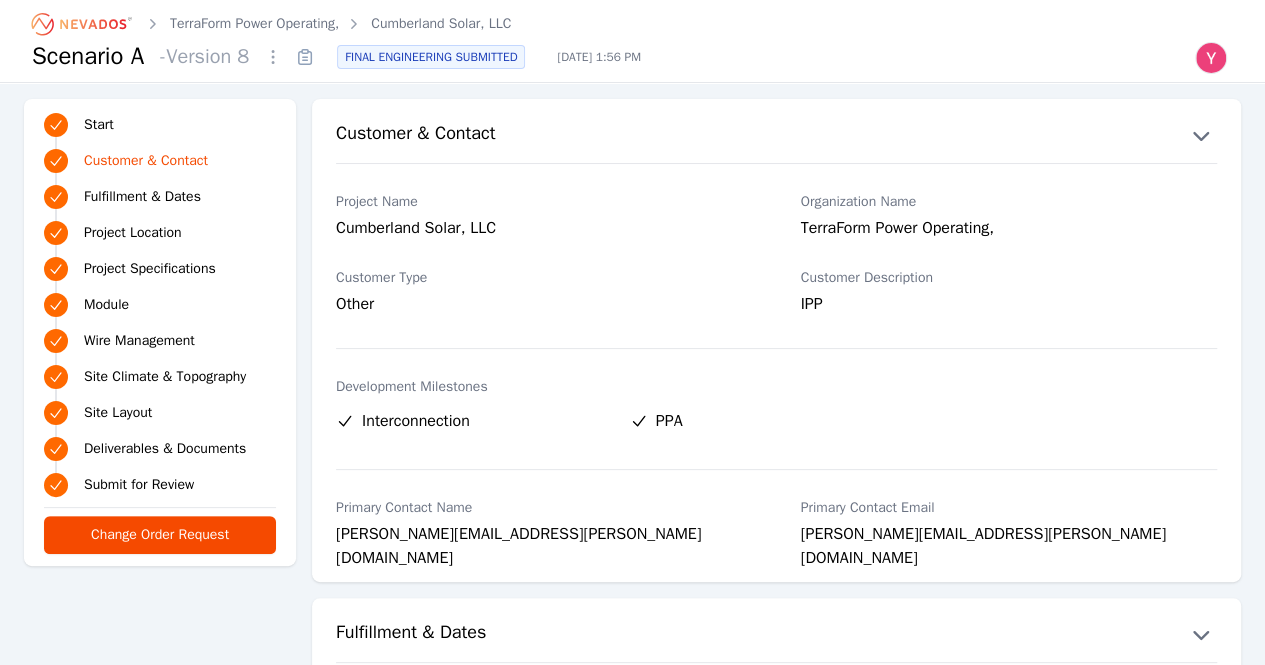 click 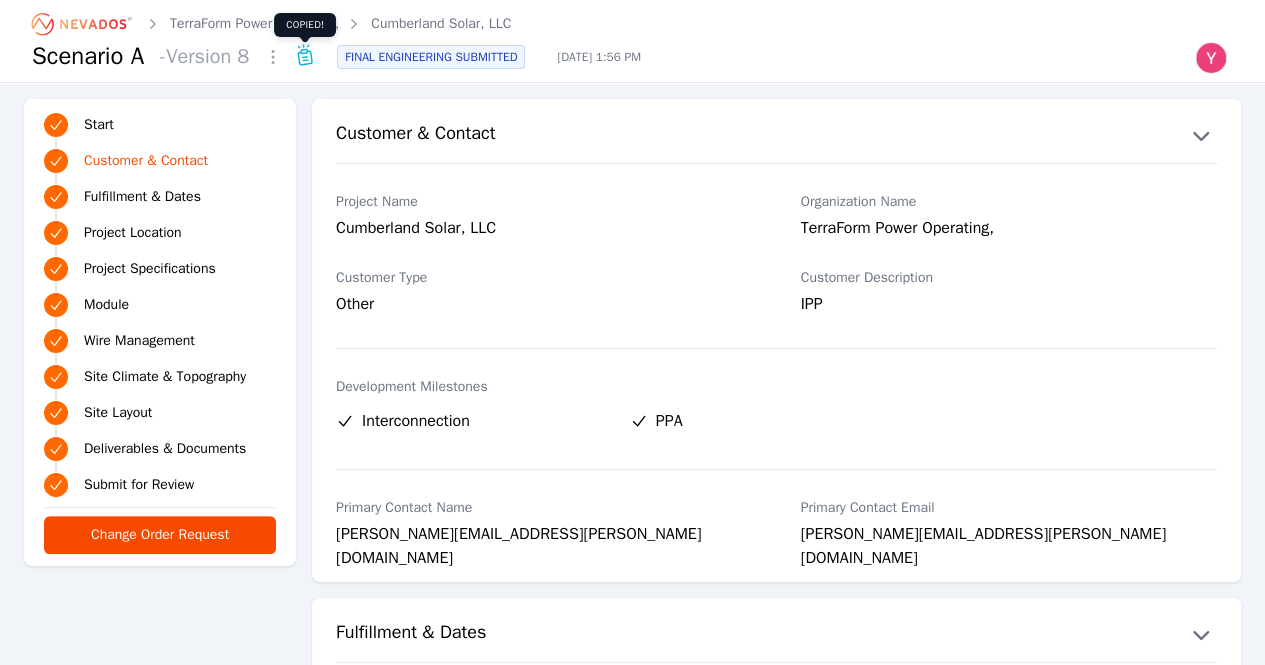 type 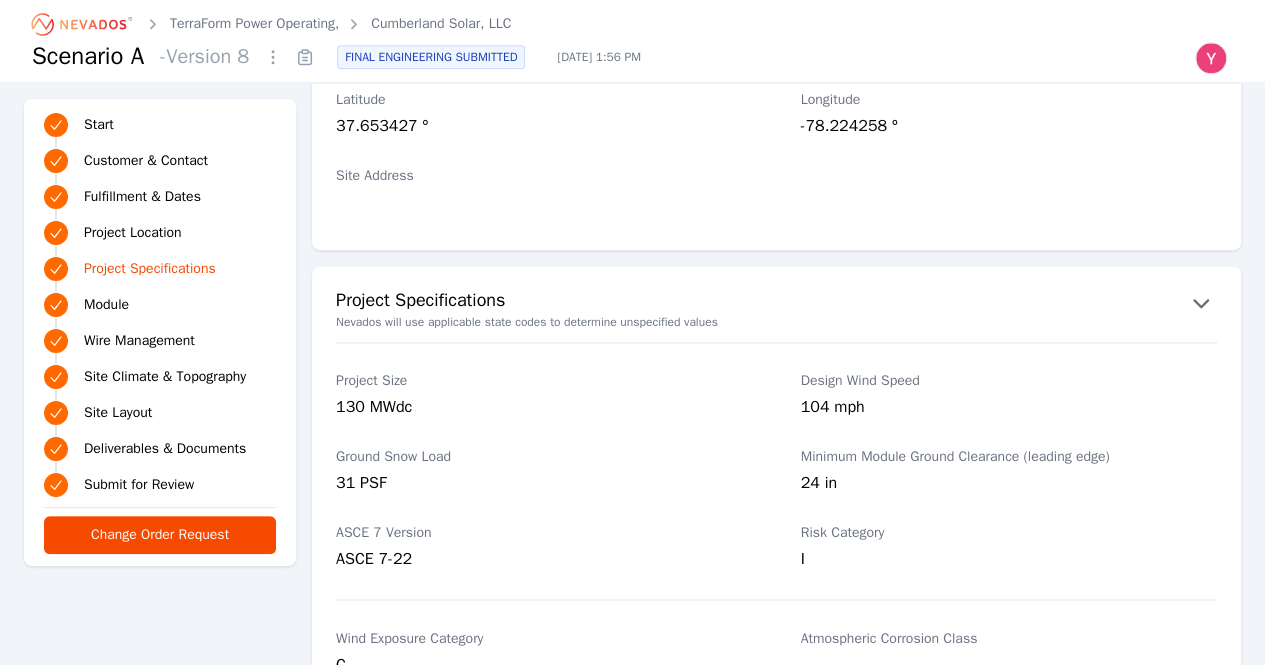 scroll, scrollTop: 1291, scrollLeft: 0, axis: vertical 